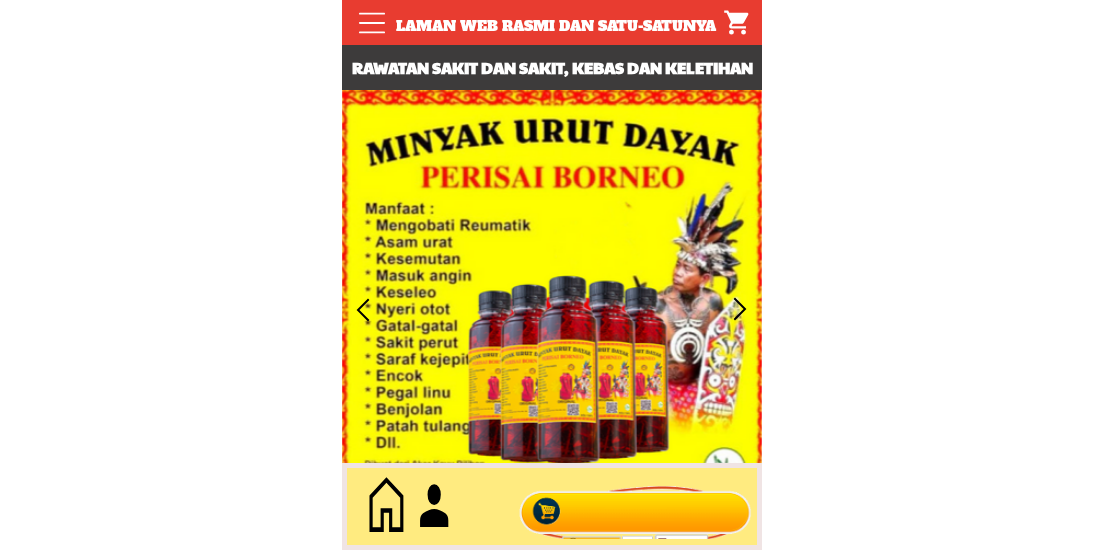 scroll, scrollTop: 0, scrollLeft: 0, axis: both 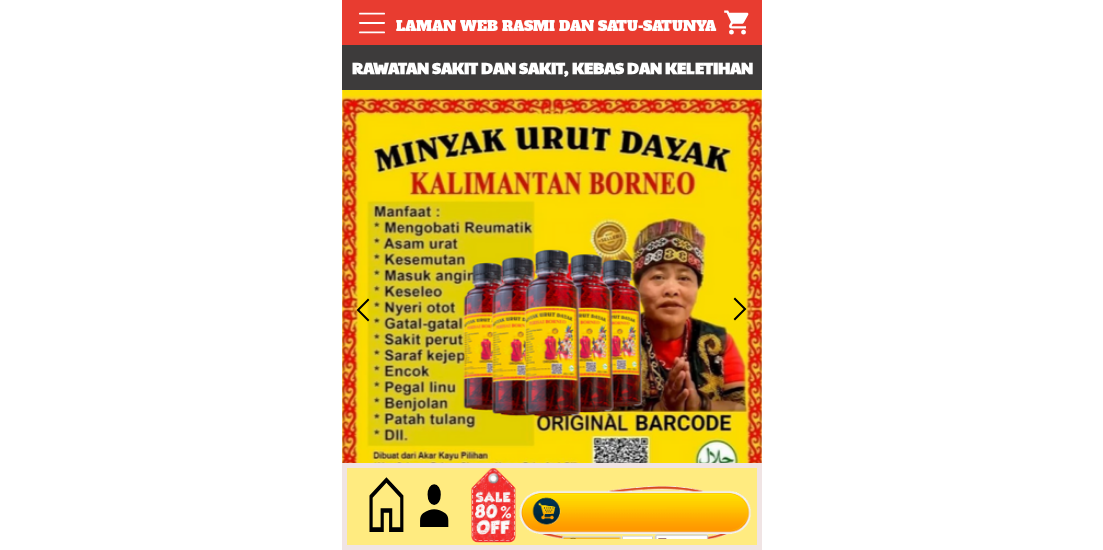 click at bounding box center (635, 507) 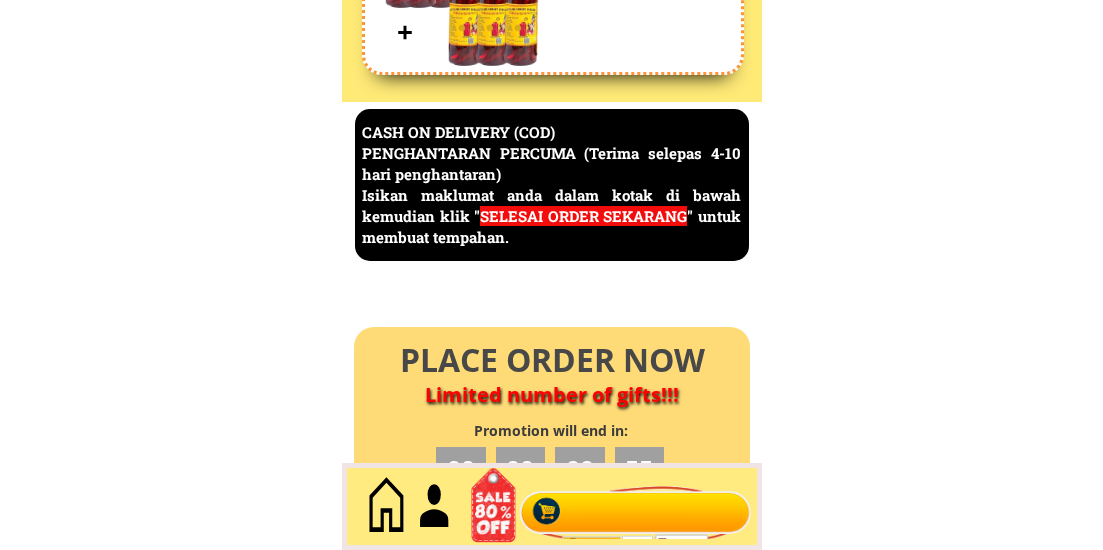 scroll, scrollTop: 8676, scrollLeft: 0, axis: vertical 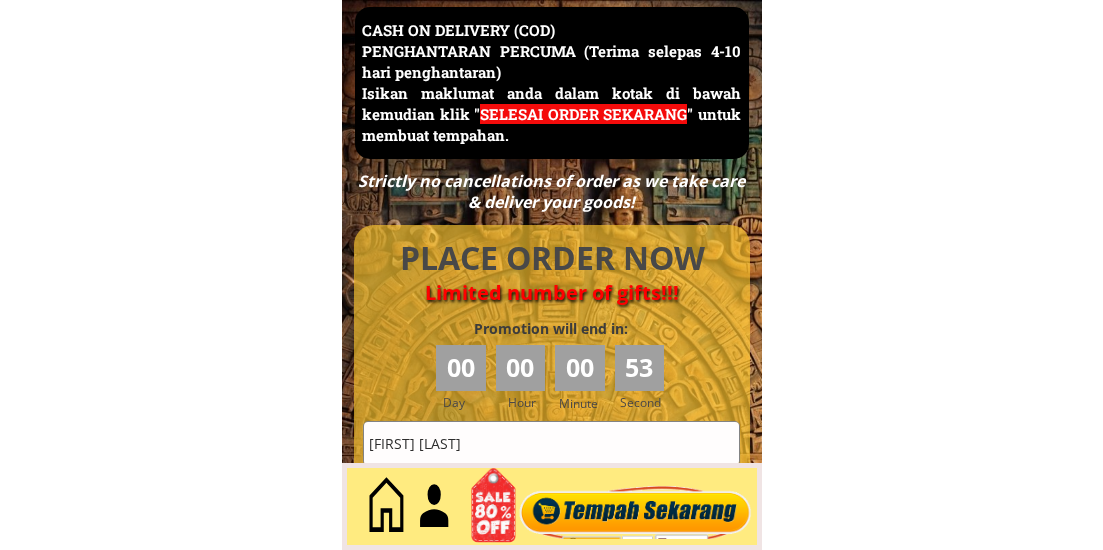 click on "[FIRST] [LAST]" at bounding box center (551, 443) 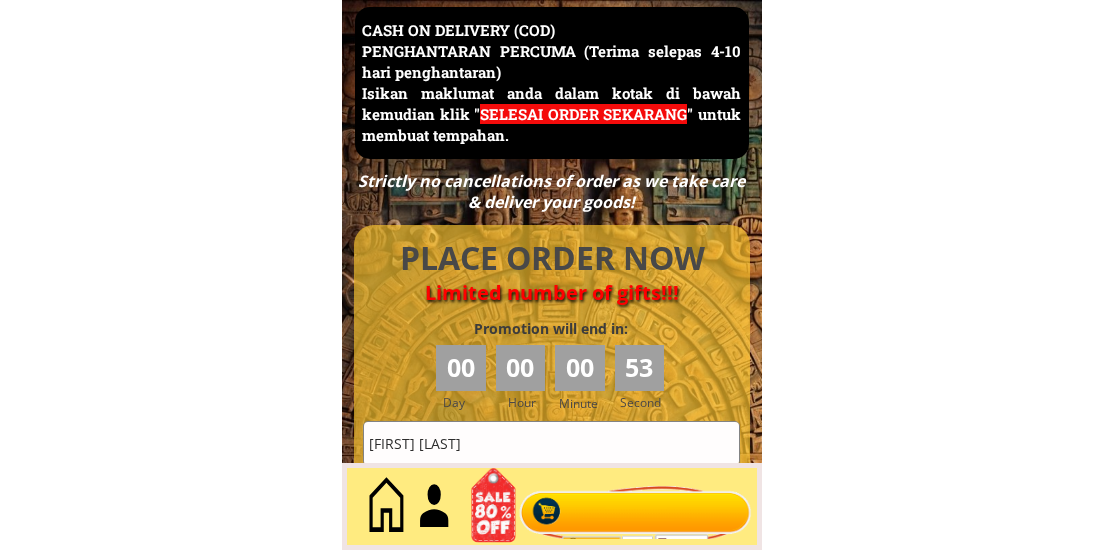 paste on "[FIRST] [LAST]" 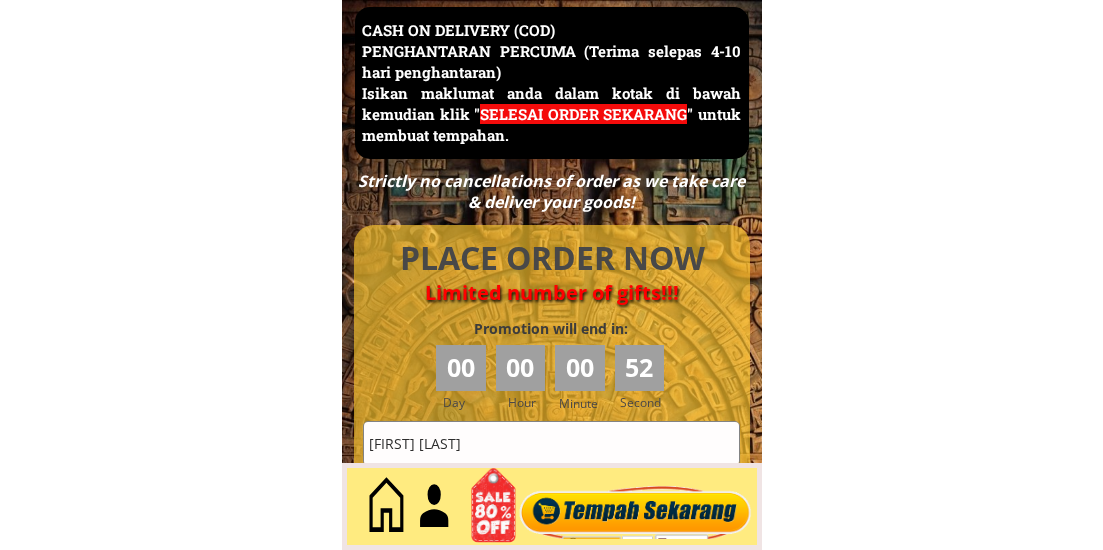 click on "[FIRST] [LAST]" at bounding box center (551, 443) 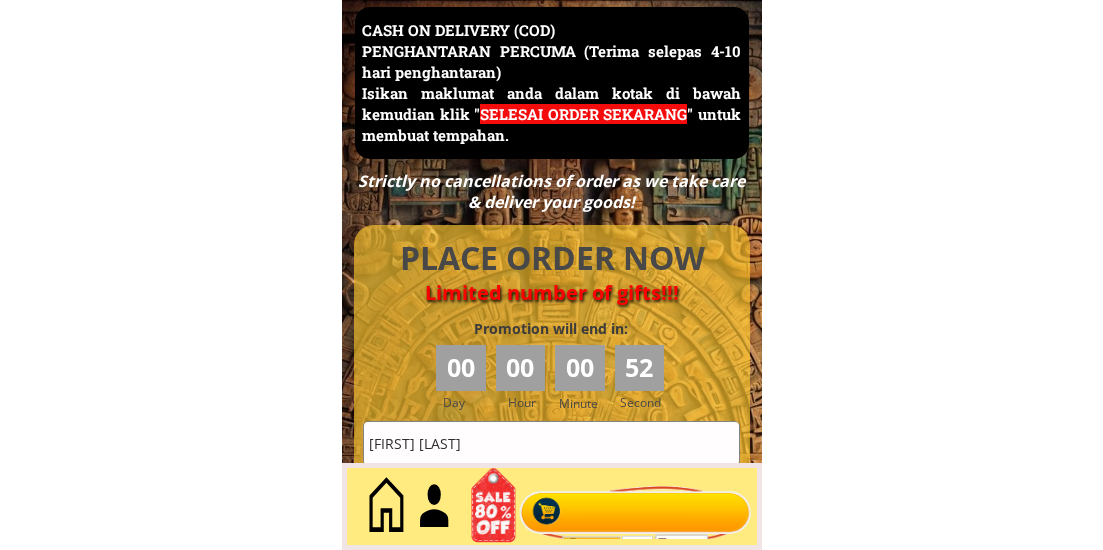 click on "[FIRST] [LAST]" at bounding box center [551, 443] 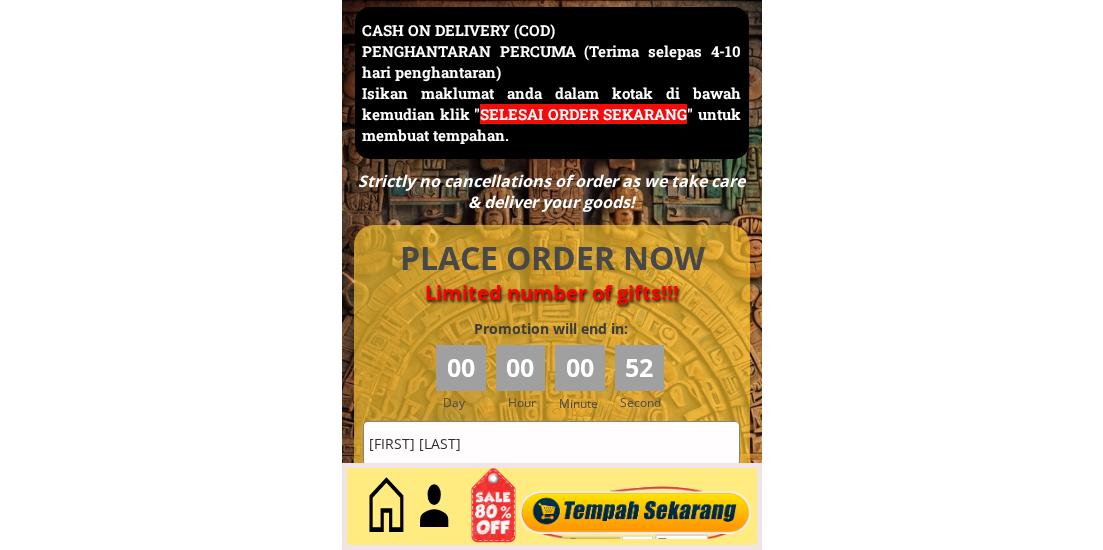 paste 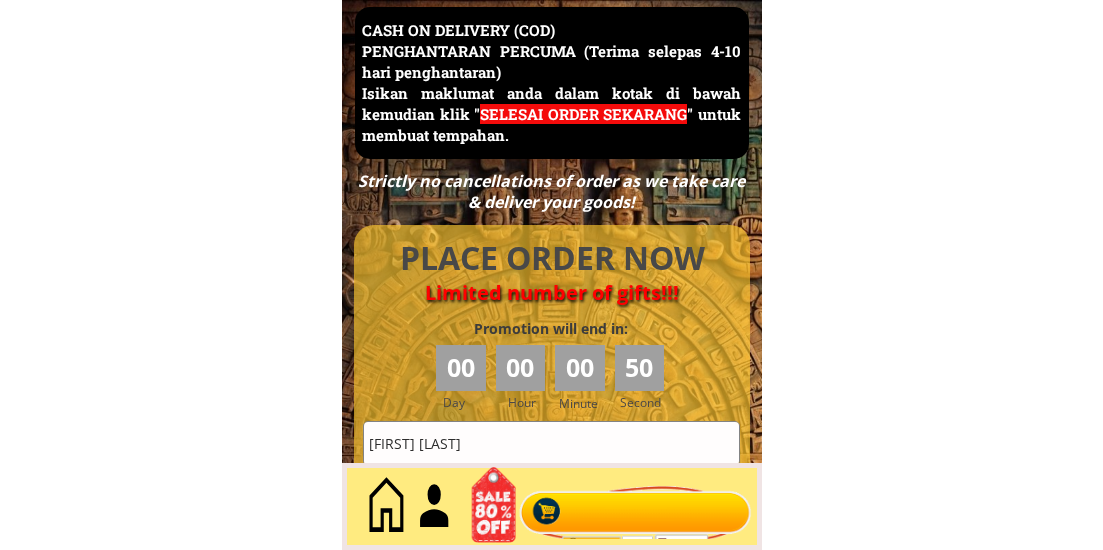 type on "[FIRST] [LAST]" 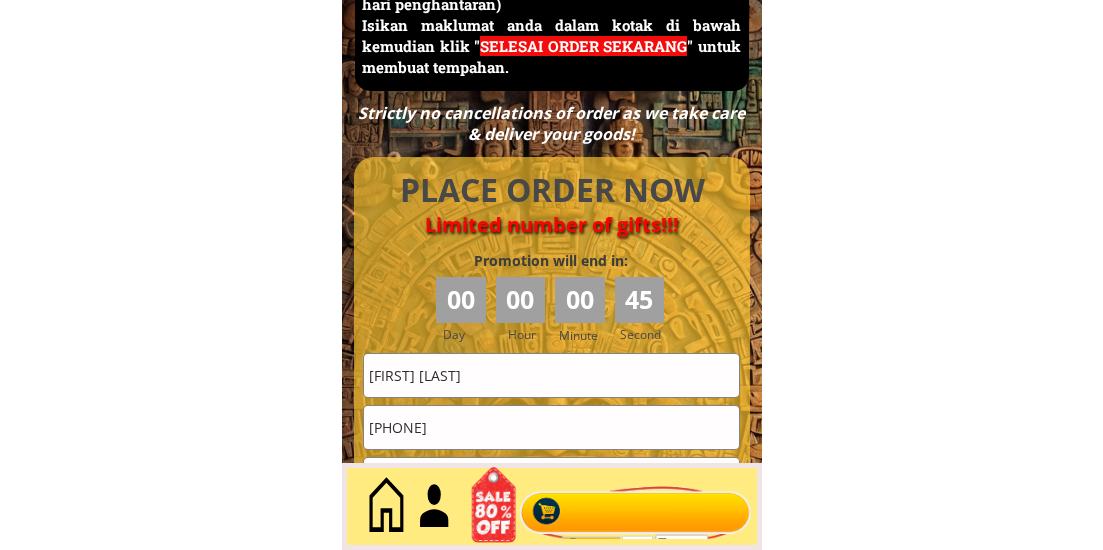 scroll, scrollTop: 8843, scrollLeft: 0, axis: vertical 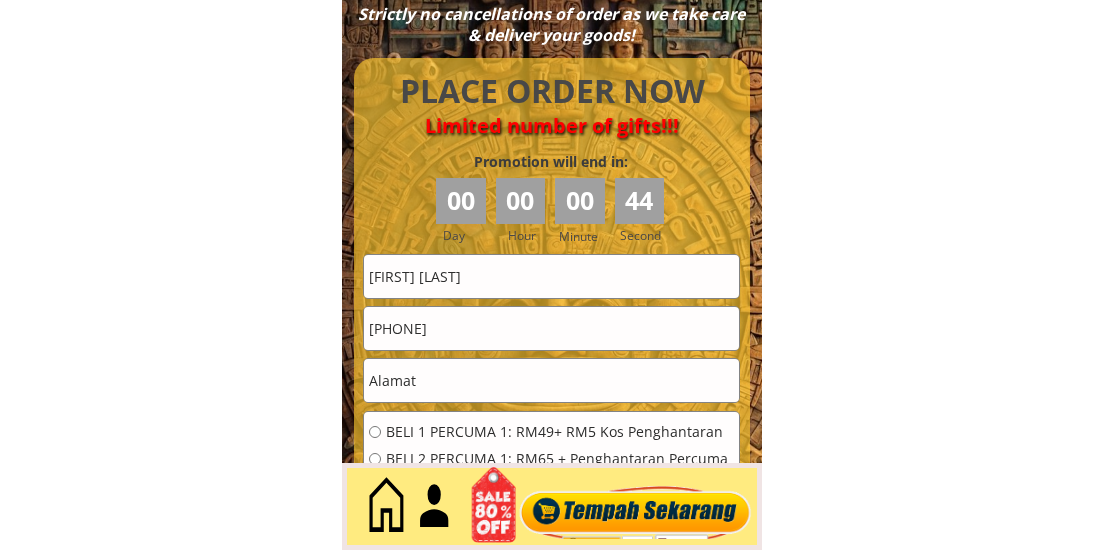 click at bounding box center [551, 380] 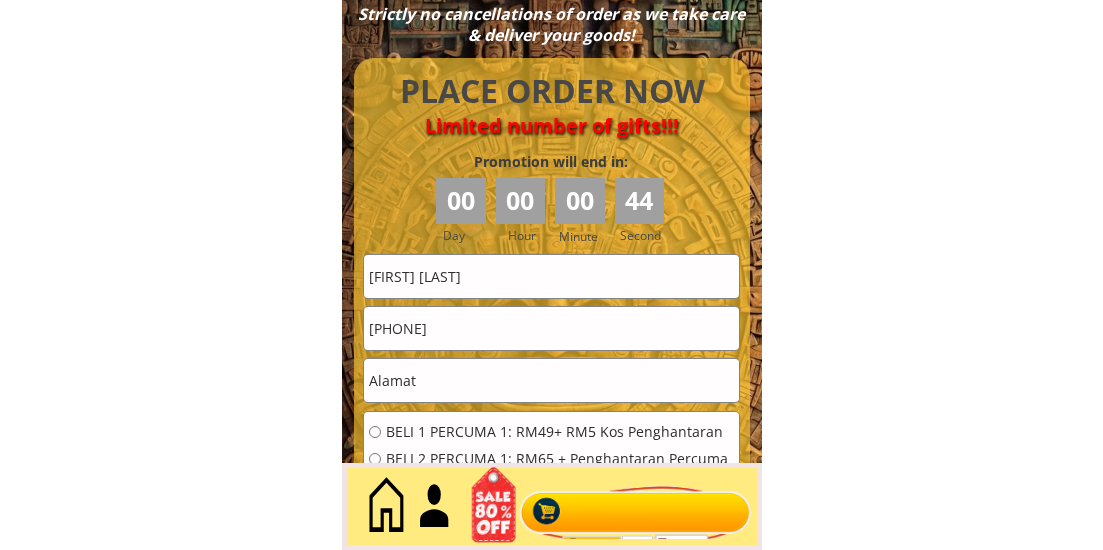 click at bounding box center (551, 380) 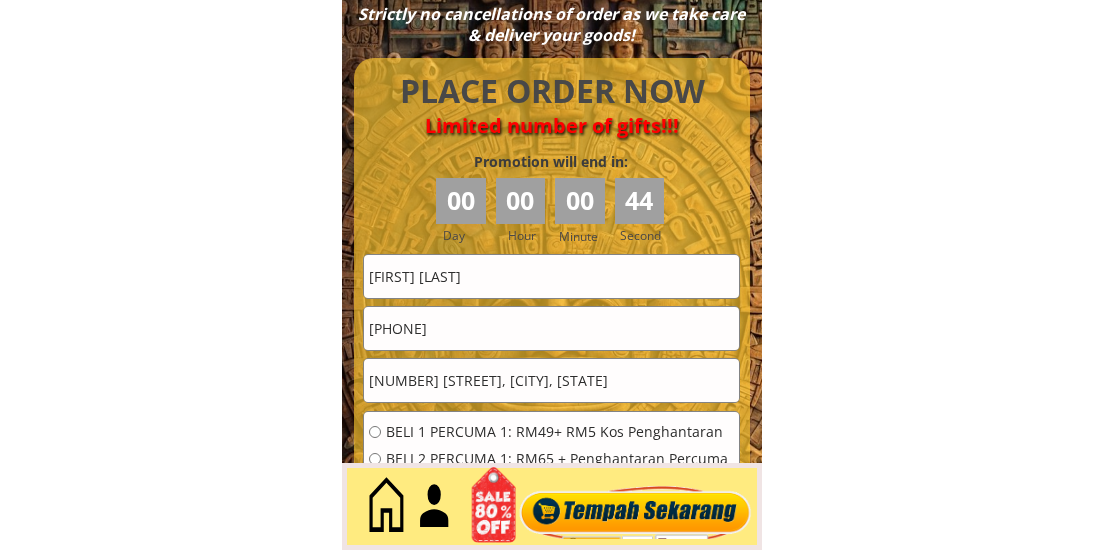 scroll, scrollTop: 0, scrollLeft: 49, axis: horizontal 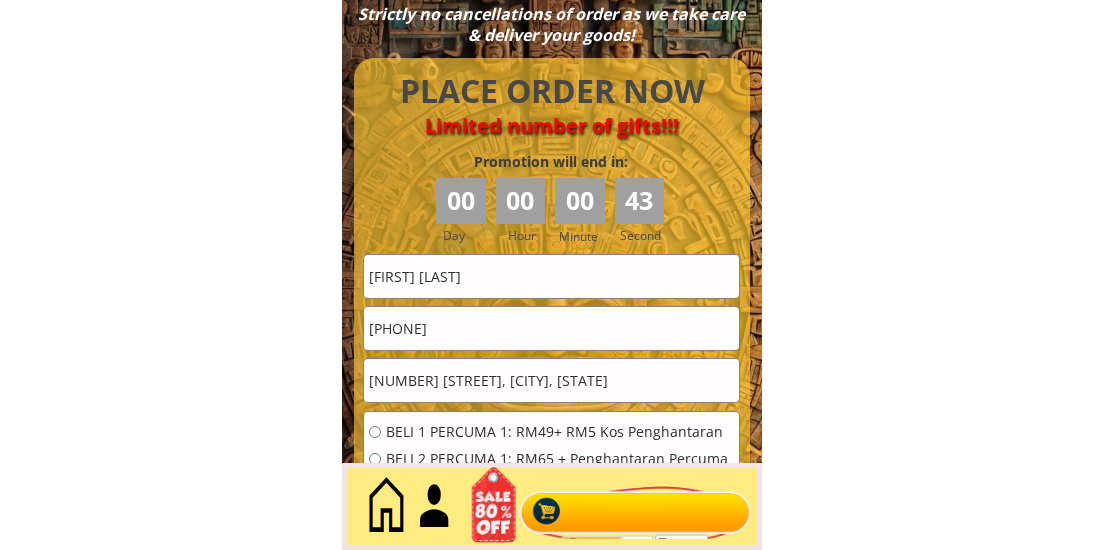 type on "[NUMBER] [STREET], [CITY], [STATE]" 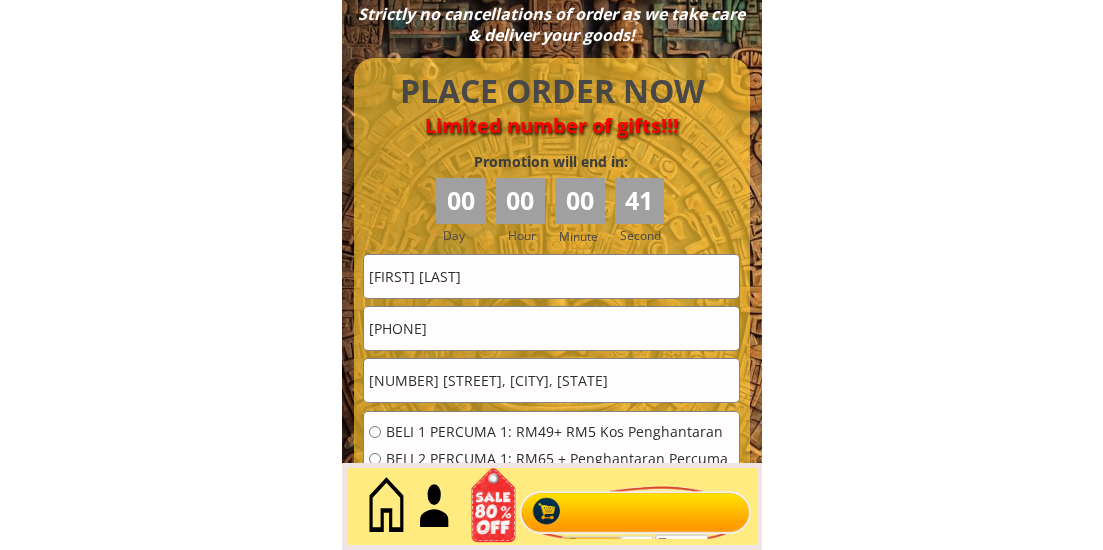 scroll, scrollTop: 0, scrollLeft: 0, axis: both 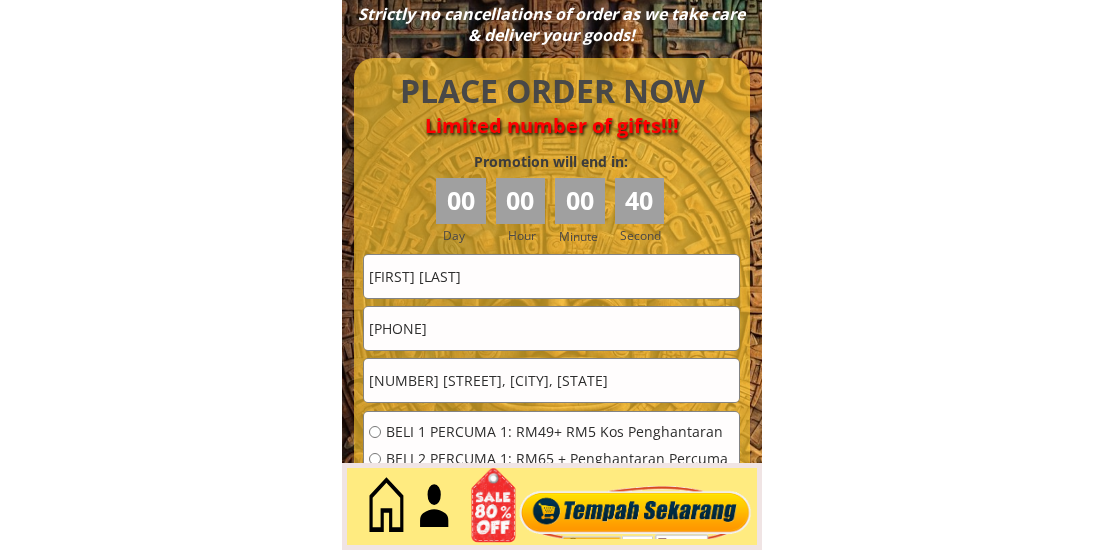 click on "[PHONE]" at bounding box center [551, 328] 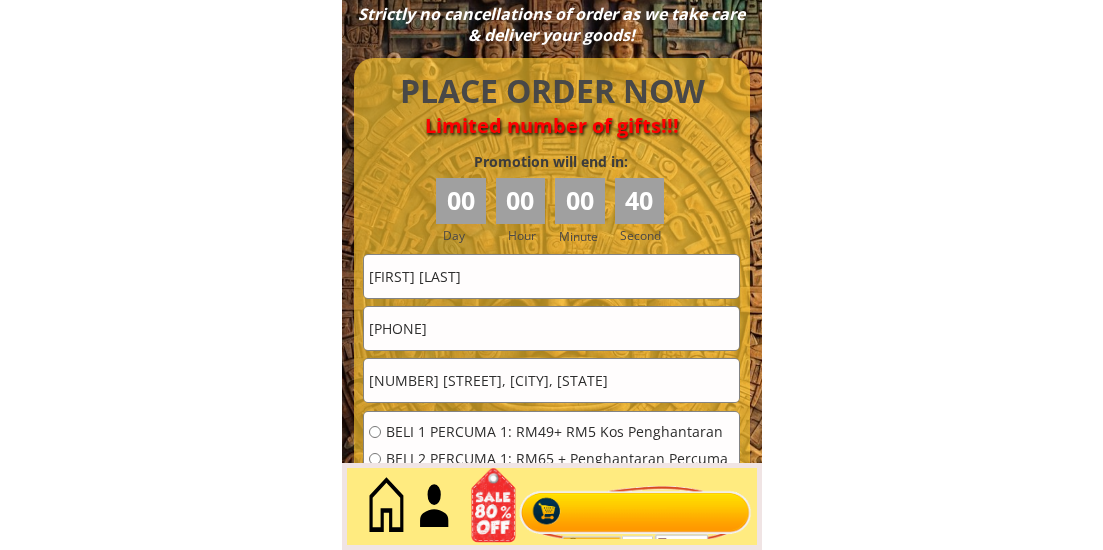 click on "[PHONE]" at bounding box center (551, 328) 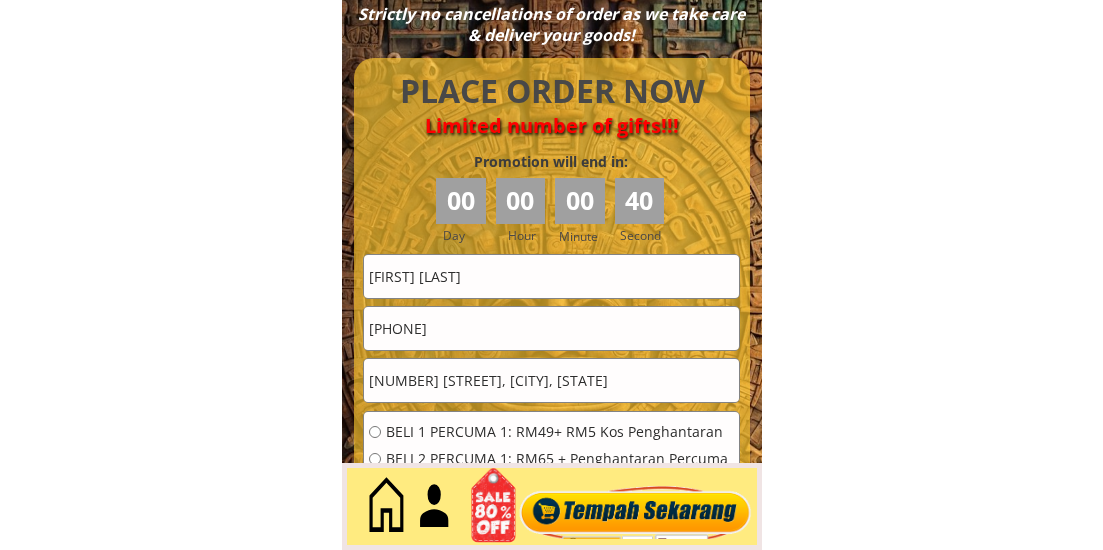 paste on "[PHONE]" 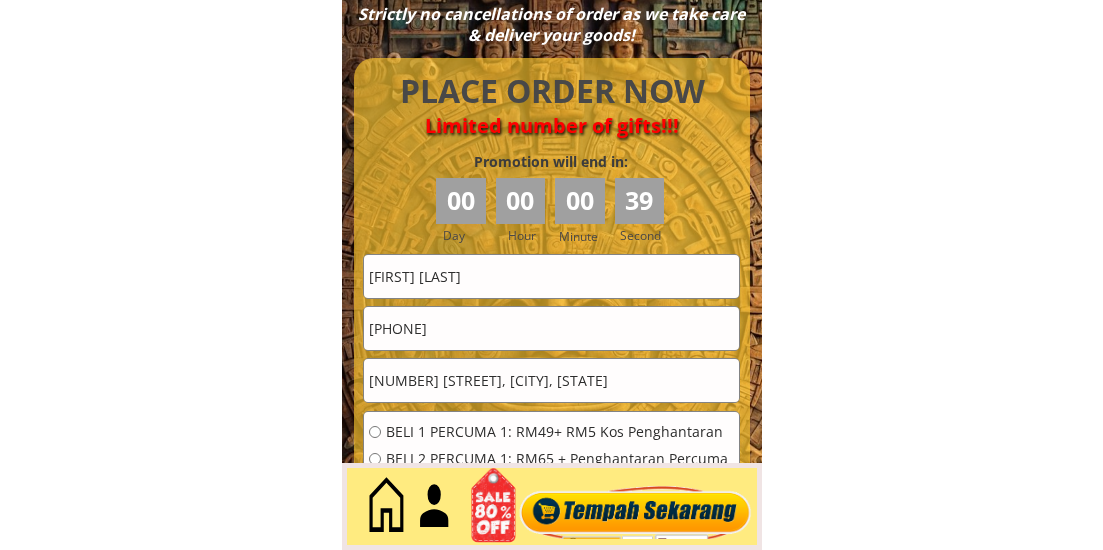 click on "[PHONE]" at bounding box center (551, 328) 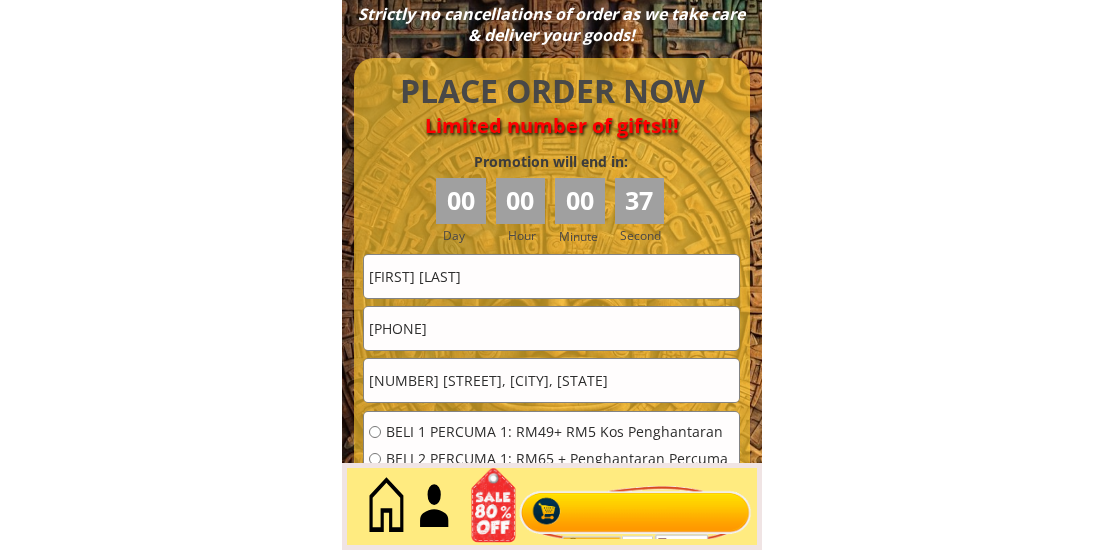 type on "[PHONE]" 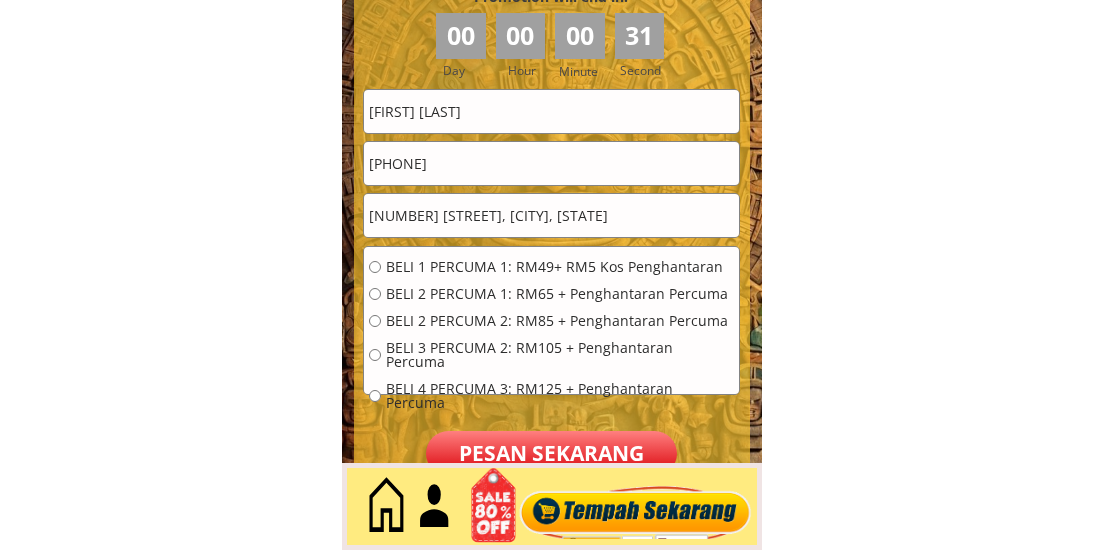 scroll, scrollTop: 9009, scrollLeft: 0, axis: vertical 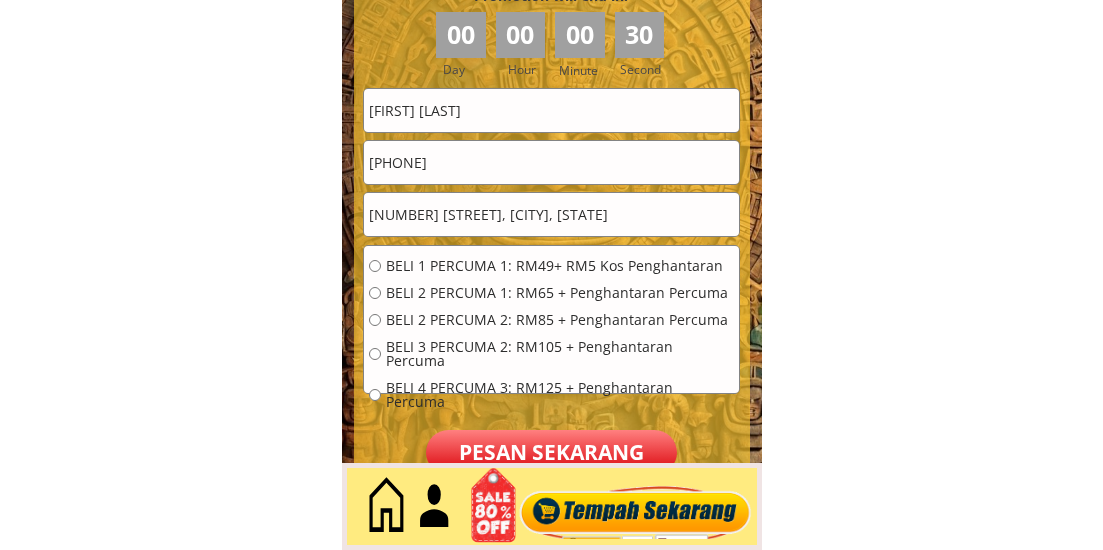 click on "BELI 1 PERCUMA 1: RM49+ RM5 Kos Penghantaran" at bounding box center (560, 266) 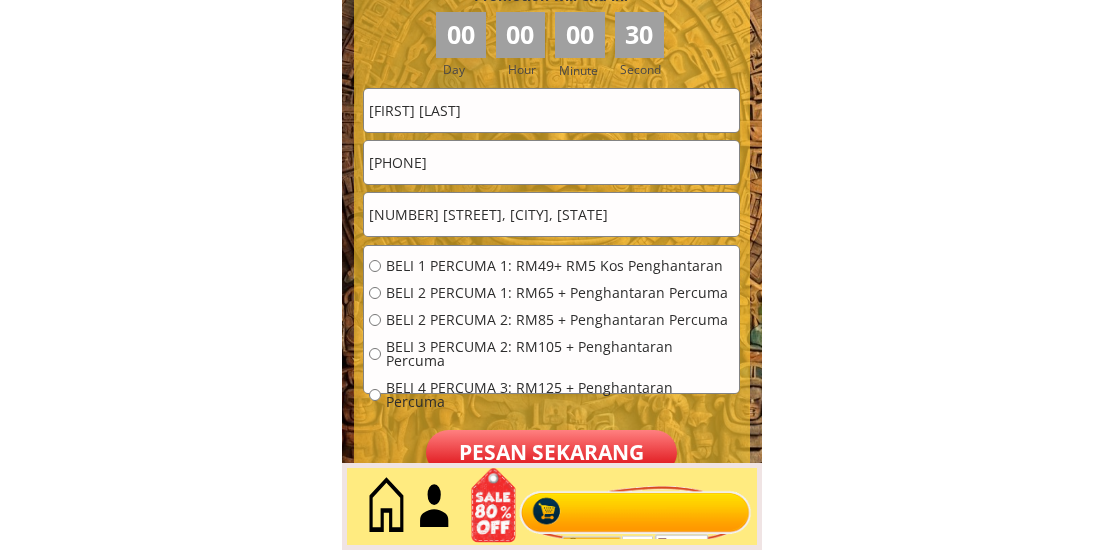radio on "true" 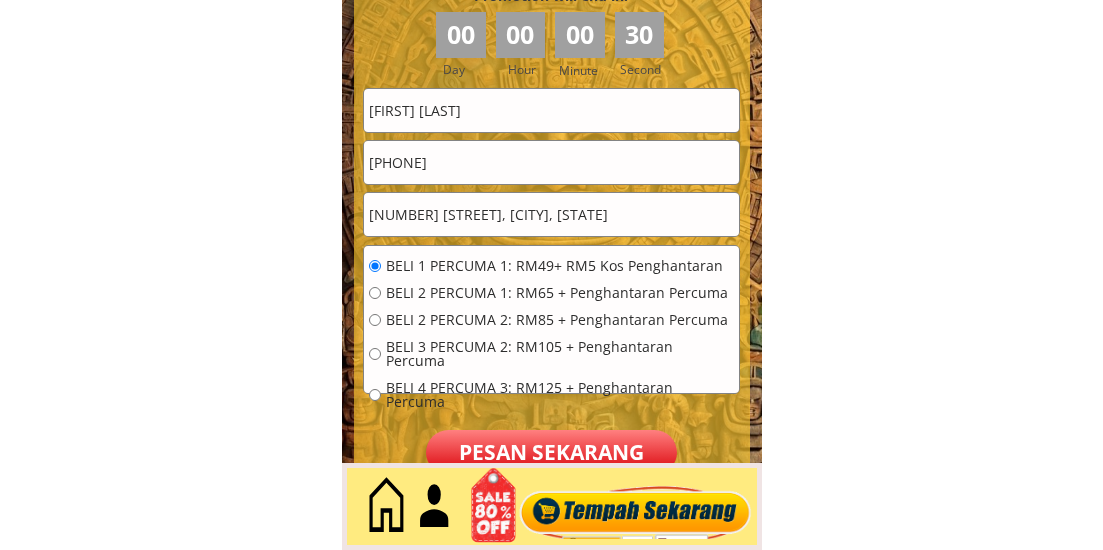 click on "Pesan sekarang" at bounding box center [551, 452] 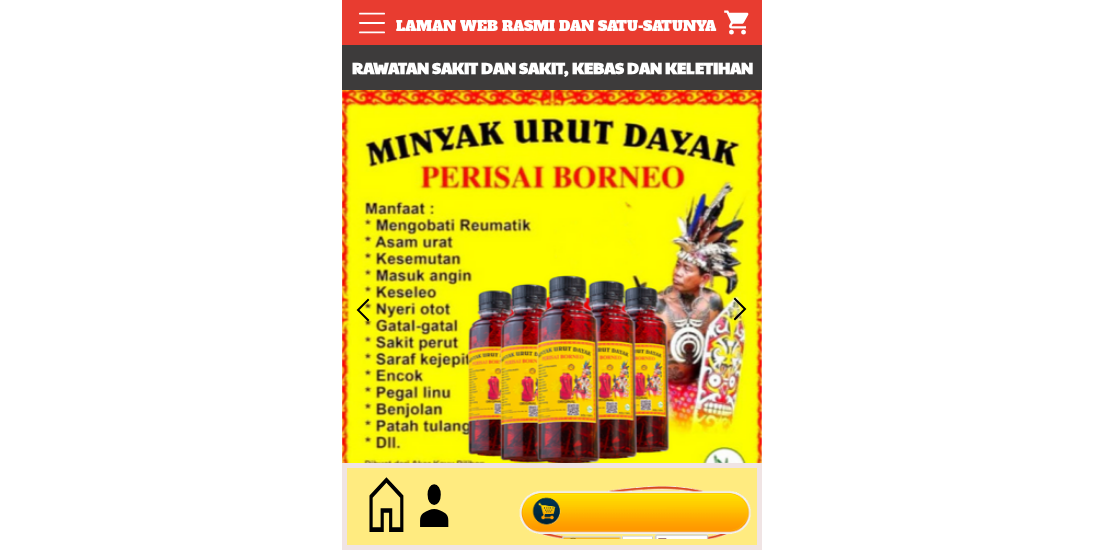 scroll, scrollTop: 0, scrollLeft: 0, axis: both 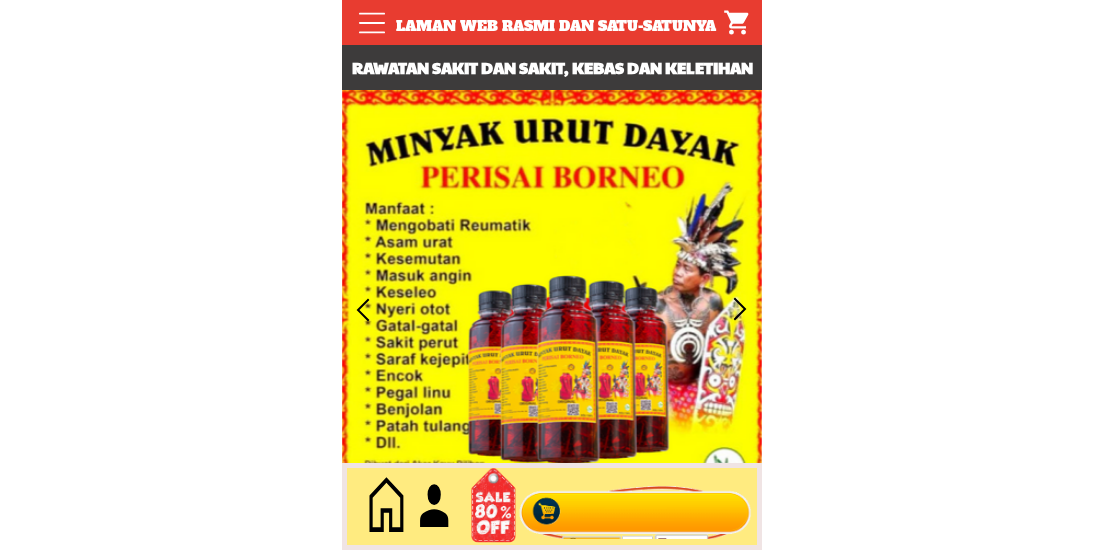 click at bounding box center (635, 507) 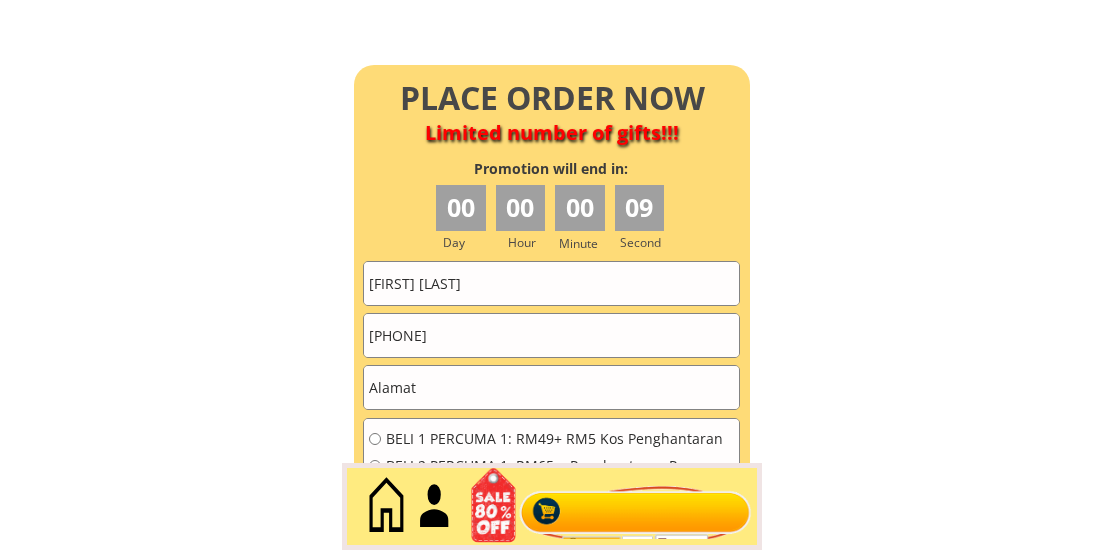 scroll, scrollTop: 8843, scrollLeft: 0, axis: vertical 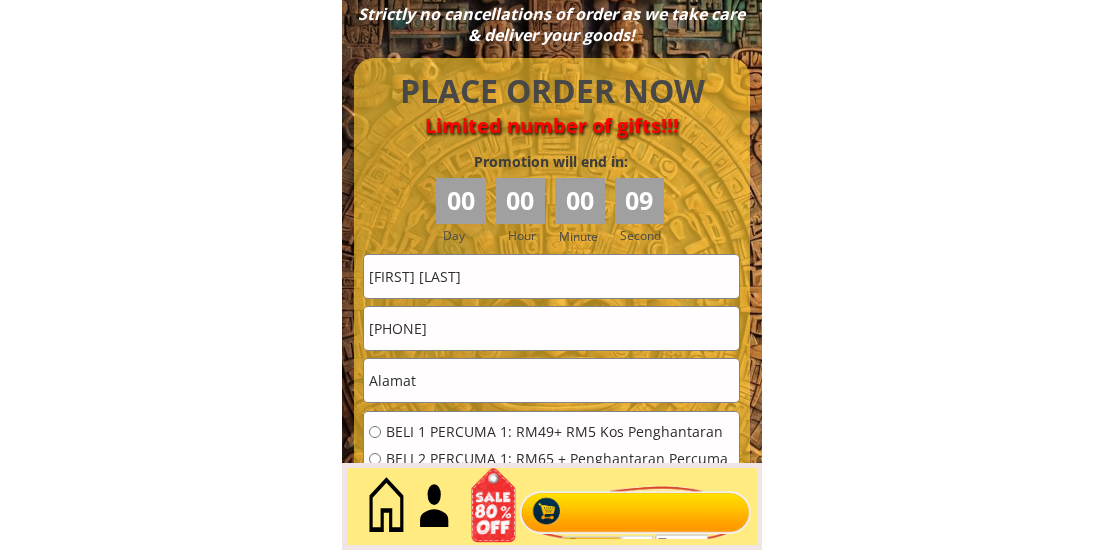 click on "[FIRST] [LAST]" at bounding box center [551, 276] 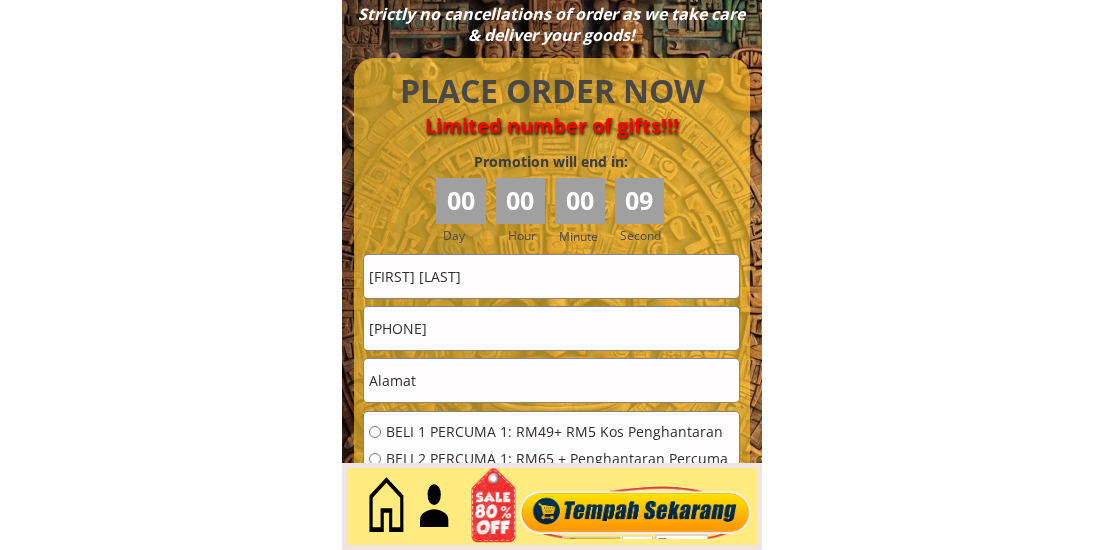 click on "[FIRST] [LAST]" at bounding box center (551, 276) 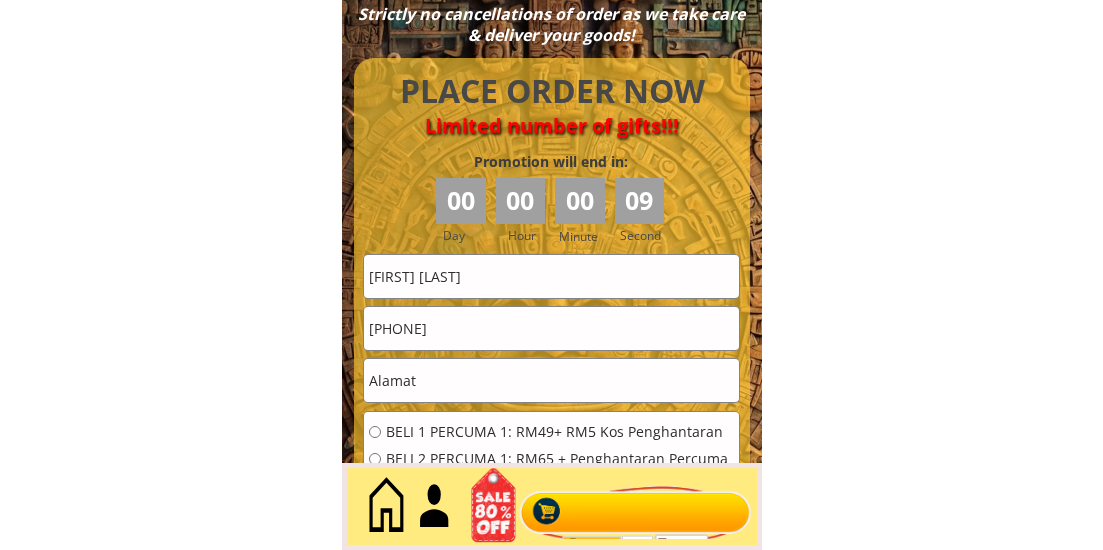 paste on "Jerinah bee" 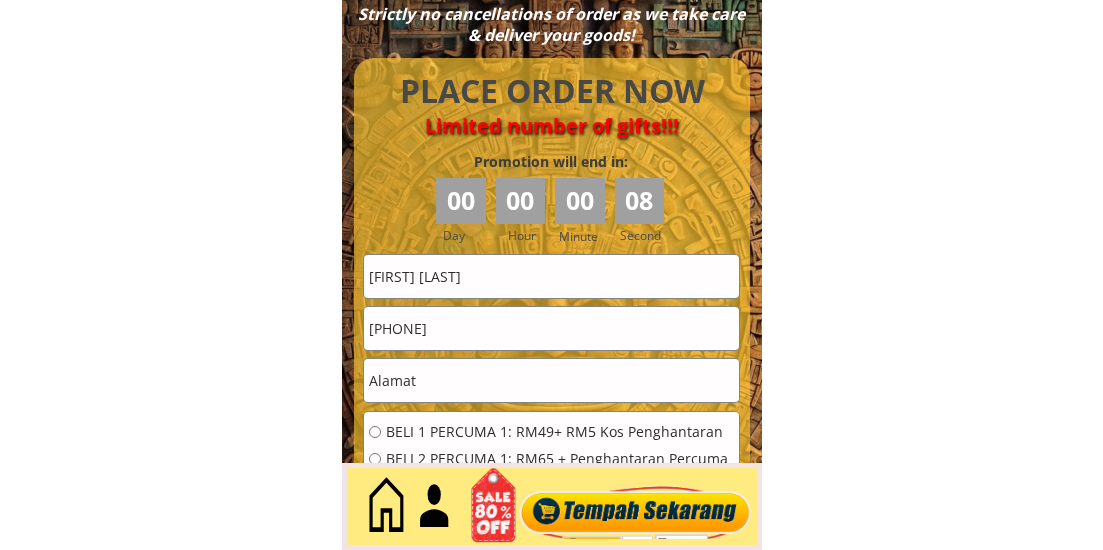 type on "Jerinah bee" 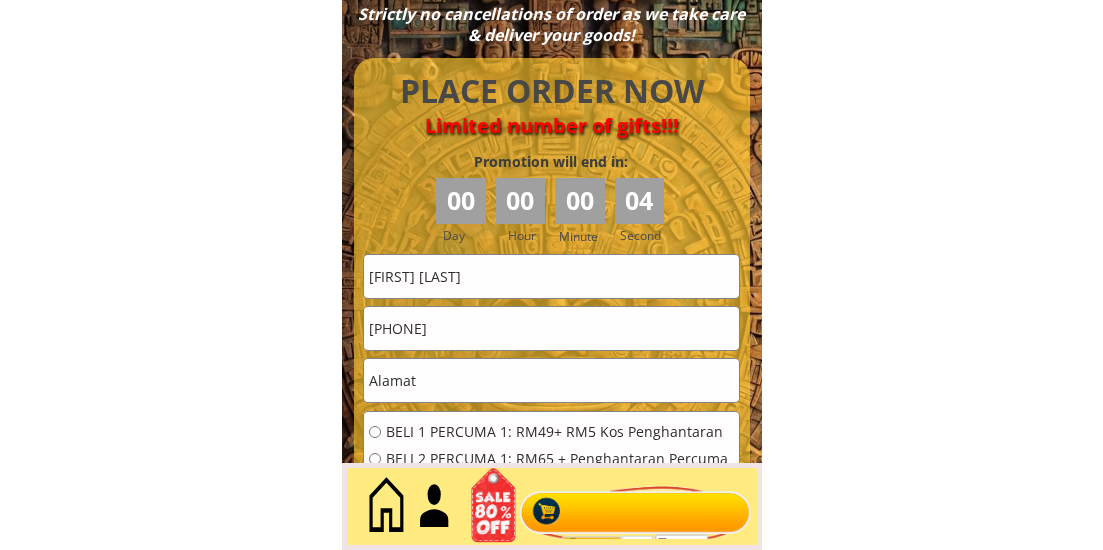 click at bounding box center (551, 380) 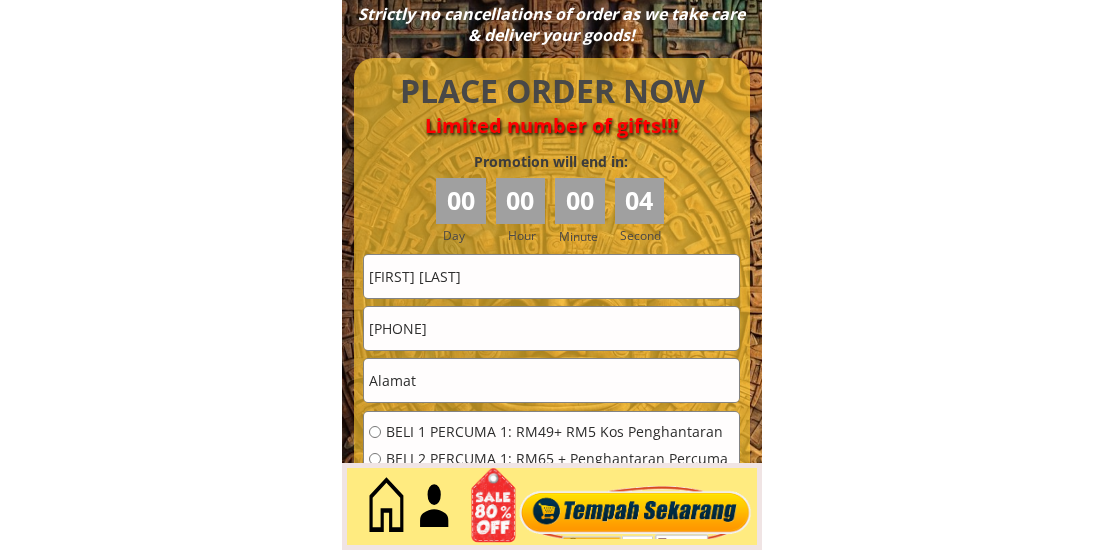 click at bounding box center [551, 380] 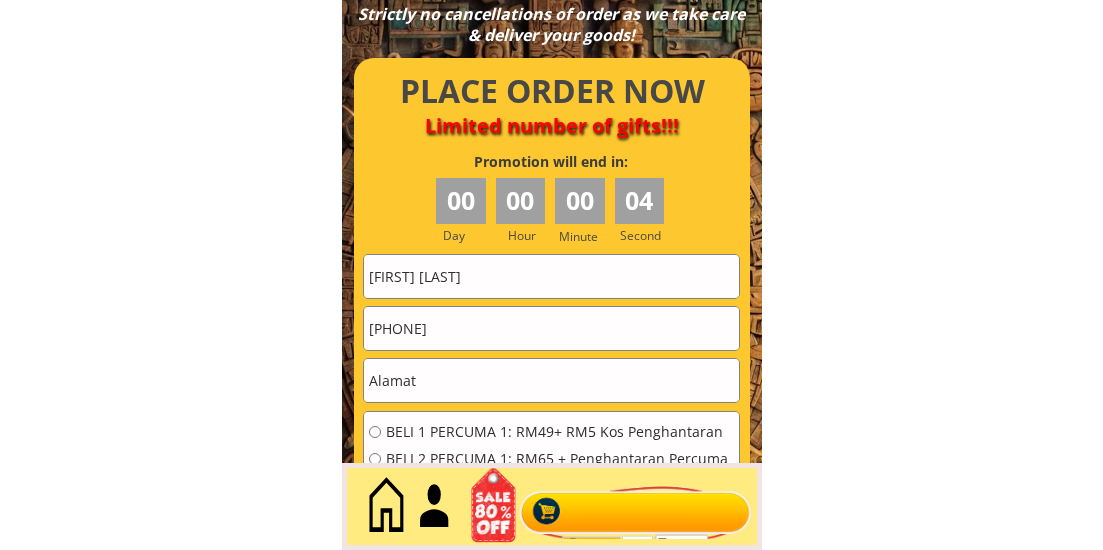 paste on "1430 Kg Jalan Kebun Baru" 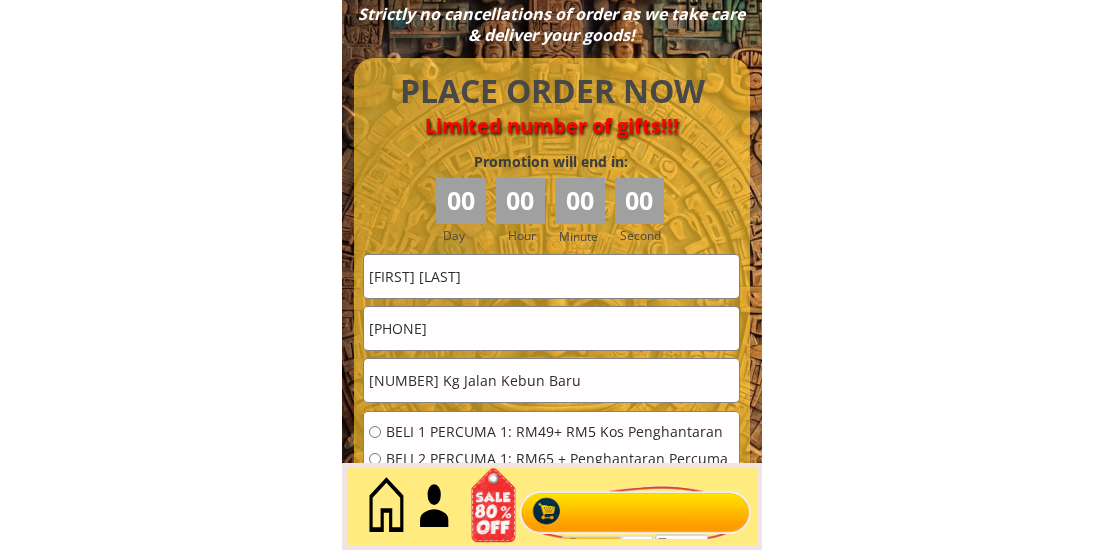 click on "1430 Kg Jalan Kebun Baru" at bounding box center (551, 380) 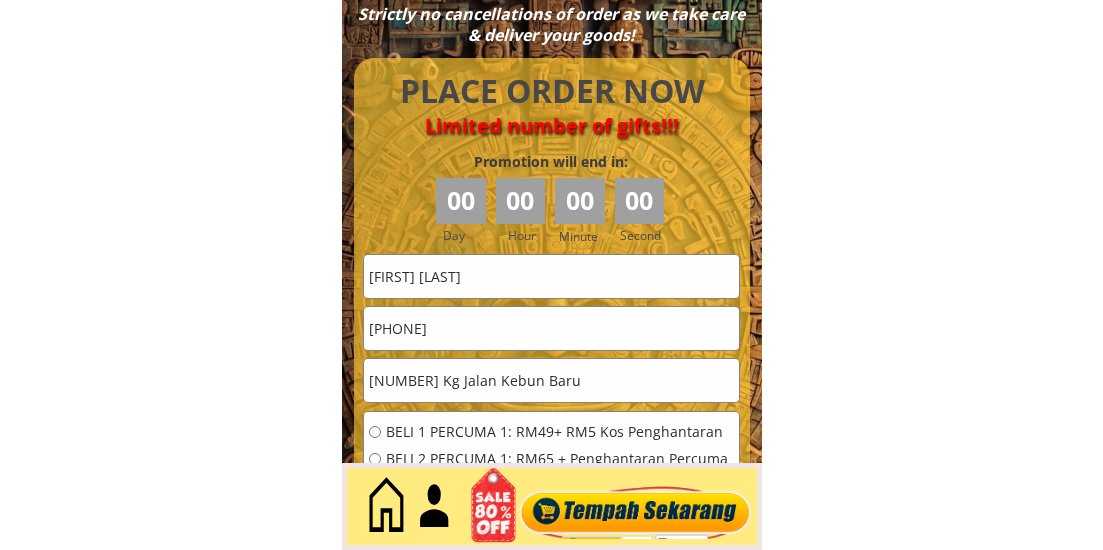 click on "1430 Kg Jalan Kebun Baru" at bounding box center [551, 380] 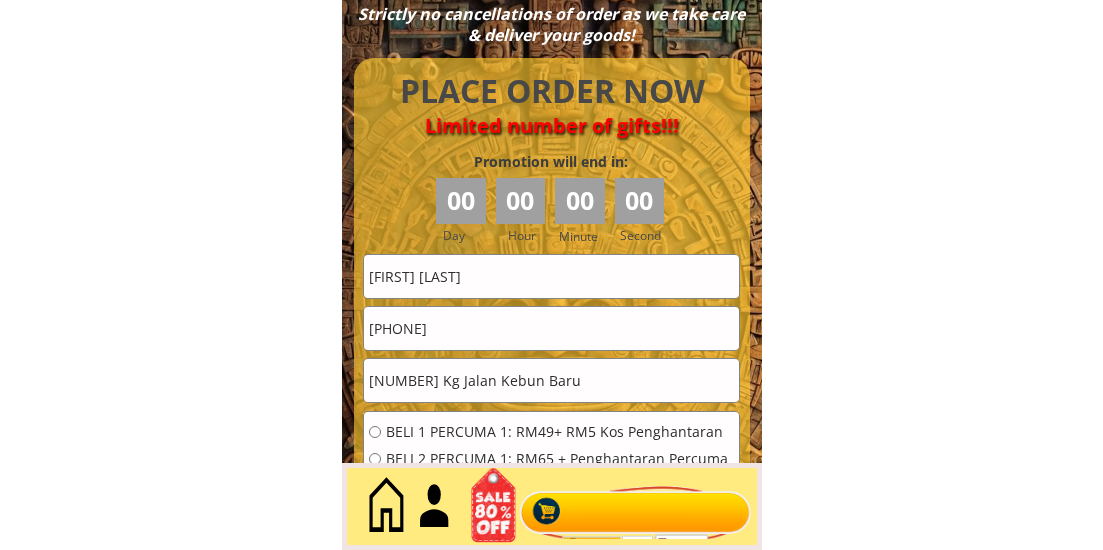 click on "1430 Kg Jalan Kebun Baru" at bounding box center (551, 380) 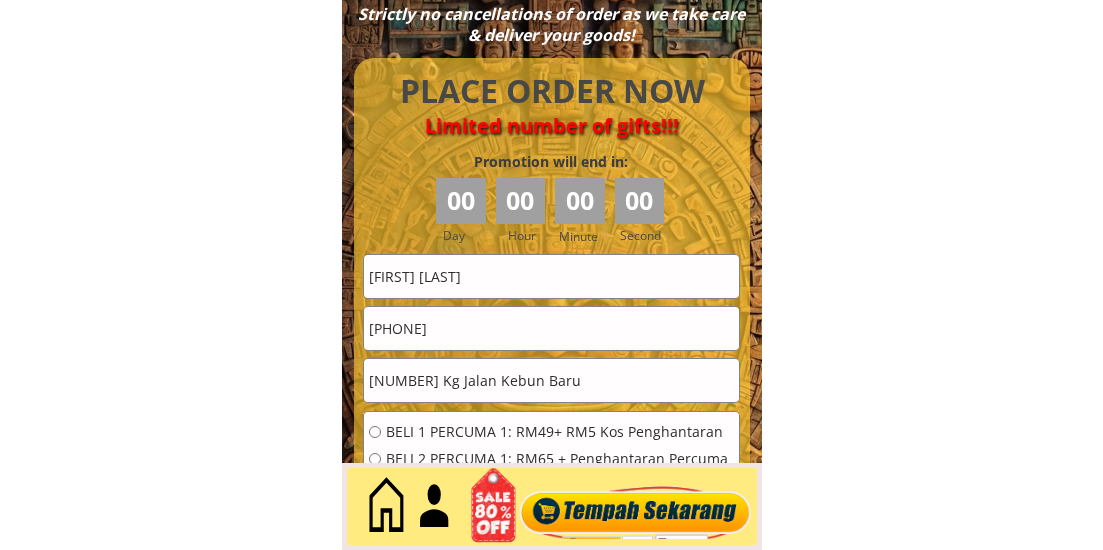 paste on "kg baru simpang Ampat seberang Perai selatan pulau pinang" 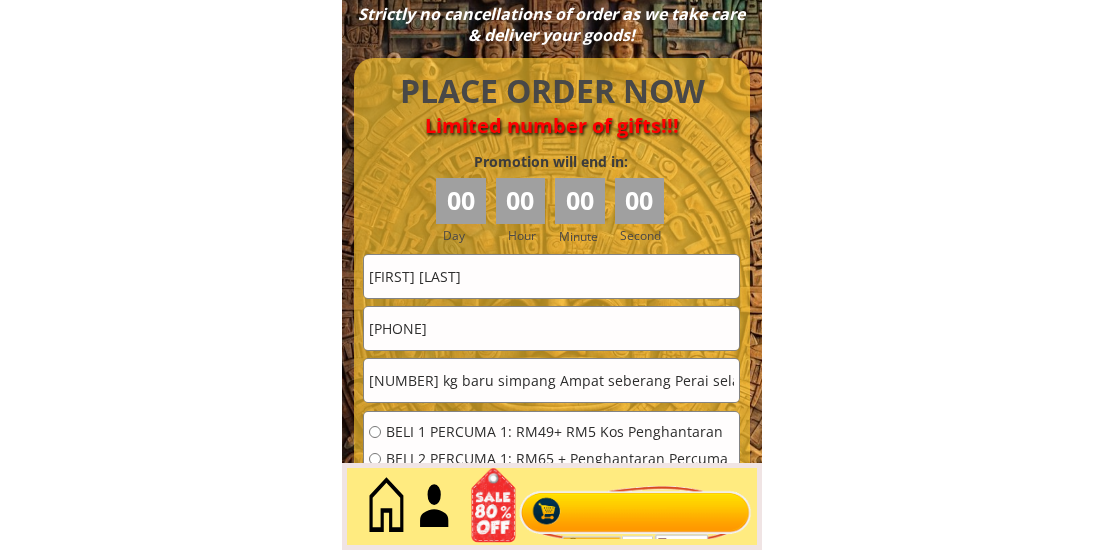 scroll, scrollTop: 0, scrollLeft: 70, axis: horizontal 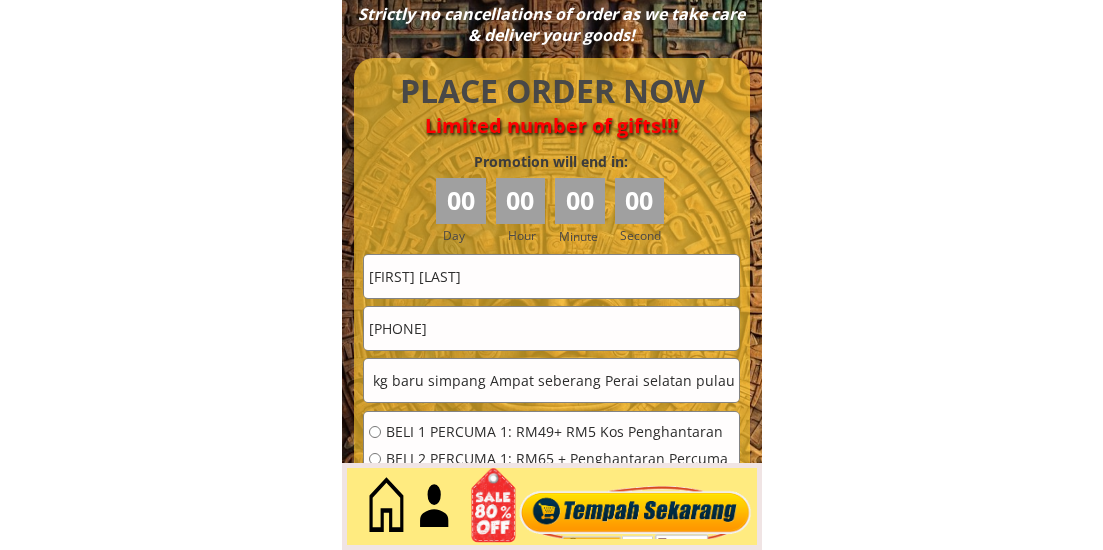 type on "1430 kg baru simpang Ampat seberang Perai selatan pulau pinang" 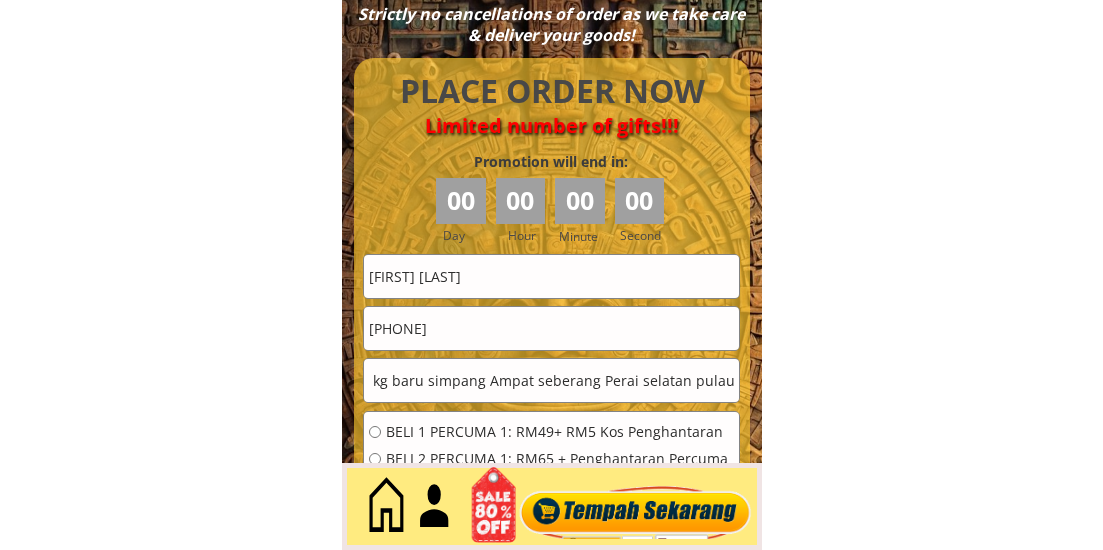scroll, scrollTop: 0, scrollLeft: 0, axis: both 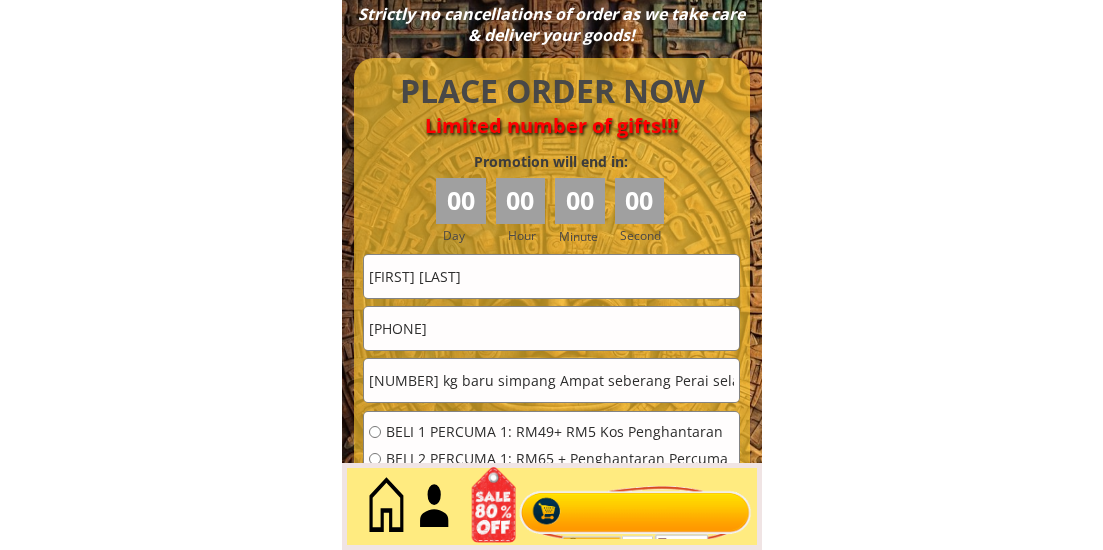 click on "[PHONE]" at bounding box center [551, 328] 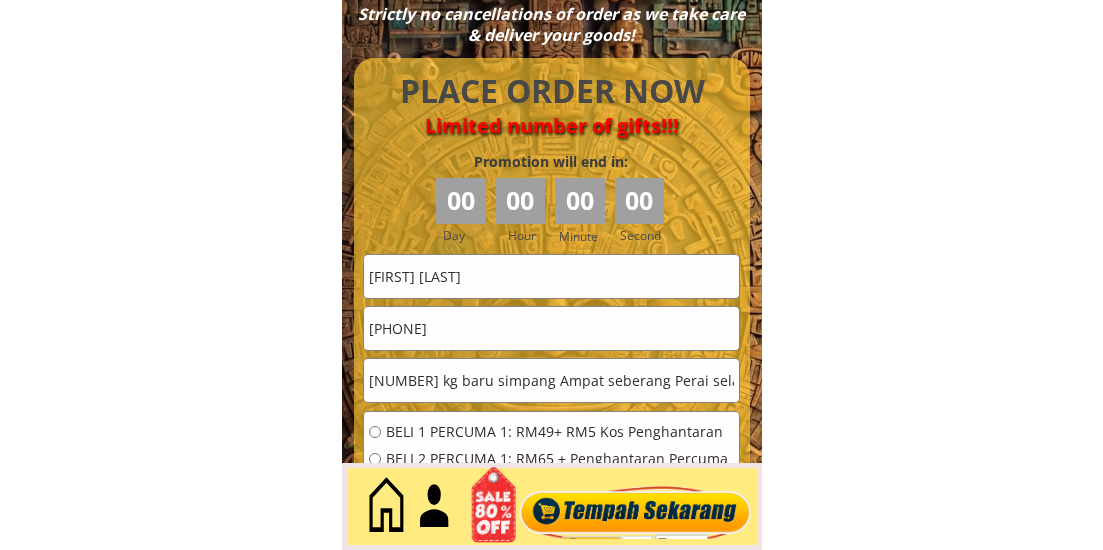 click on "[PHONE]" at bounding box center (551, 328) 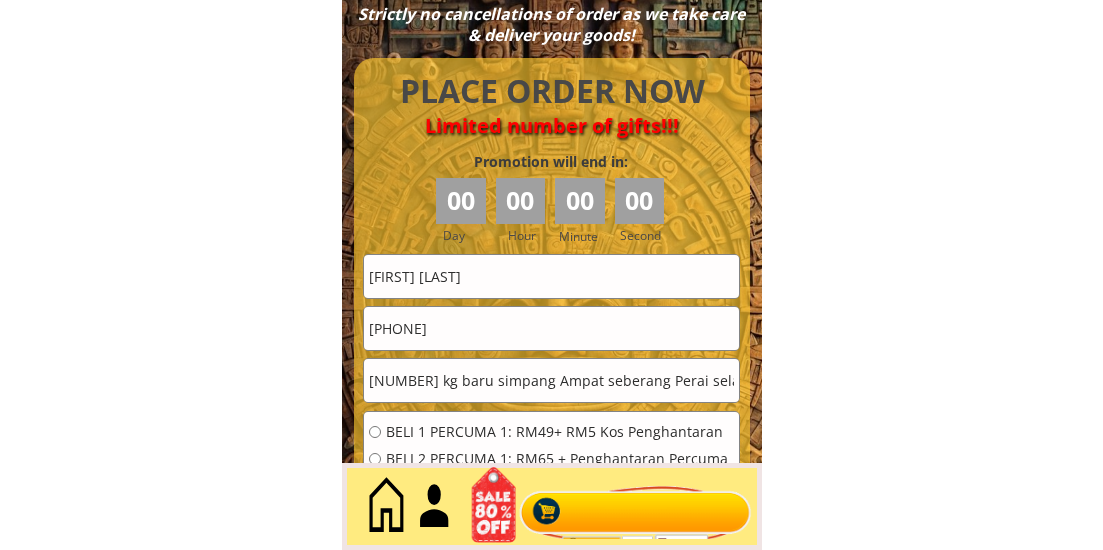paste on "37793345" 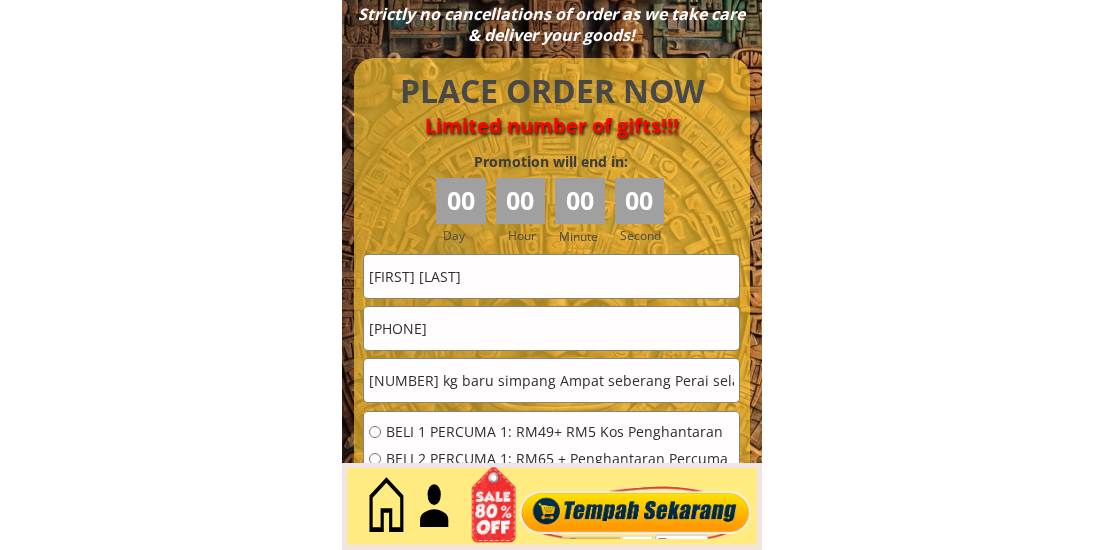 type on "0137793345" 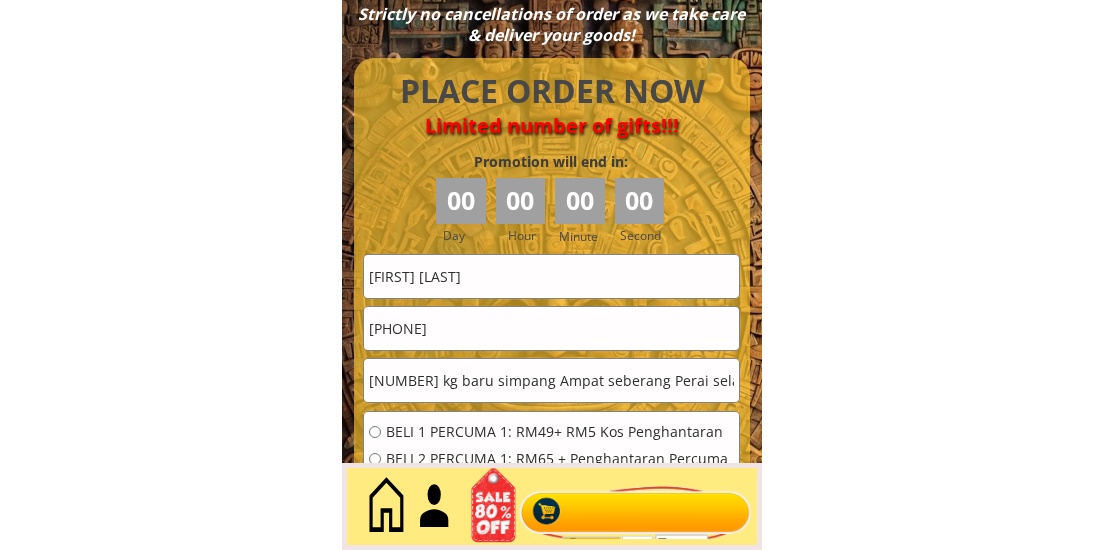 click on "BELI 1 PERCUMA 1: RM49+ RM5 Kos Penghantaran" at bounding box center [560, 432] 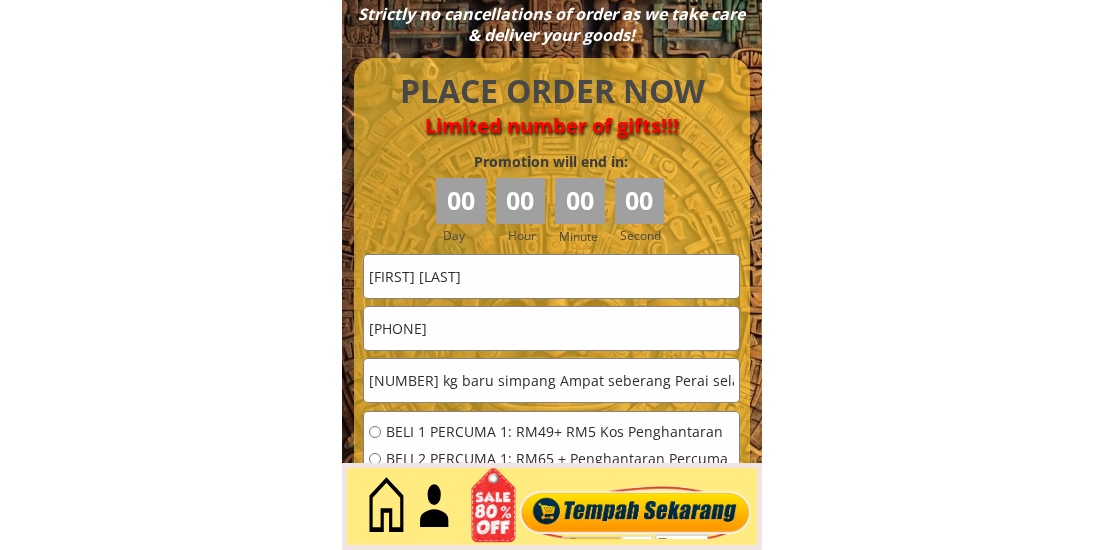 radio on "true" 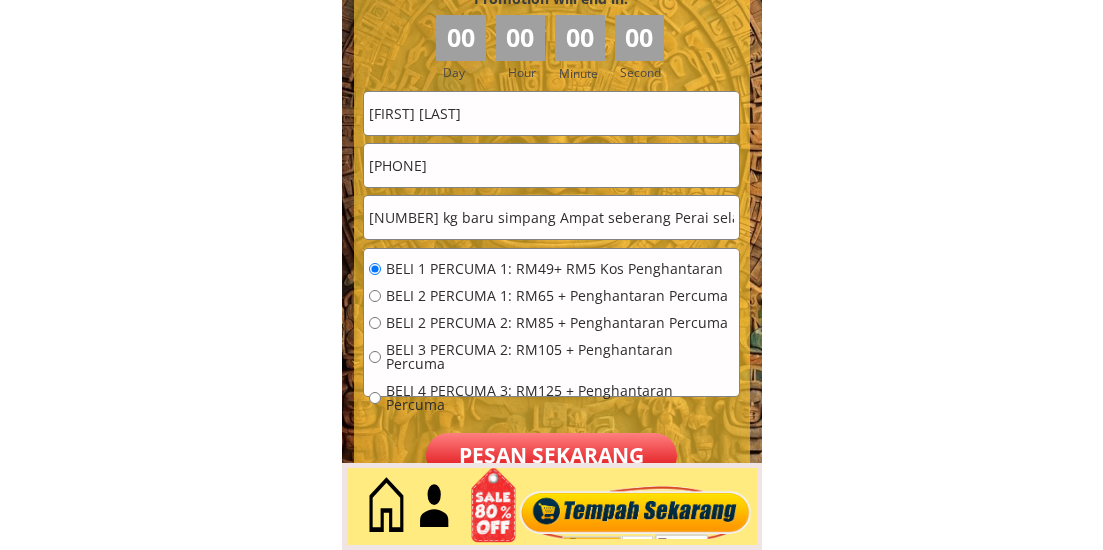 scroll, scrollTop: 9009, scrollLeft: 0, axis: vertical 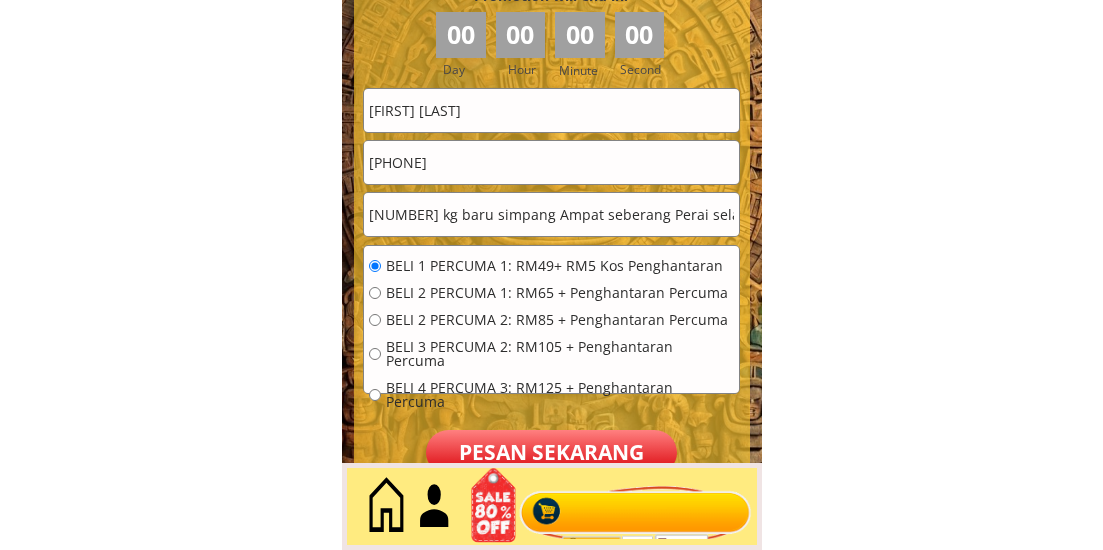 click on "Pesan sekarang" at bounding box center [551, 452] 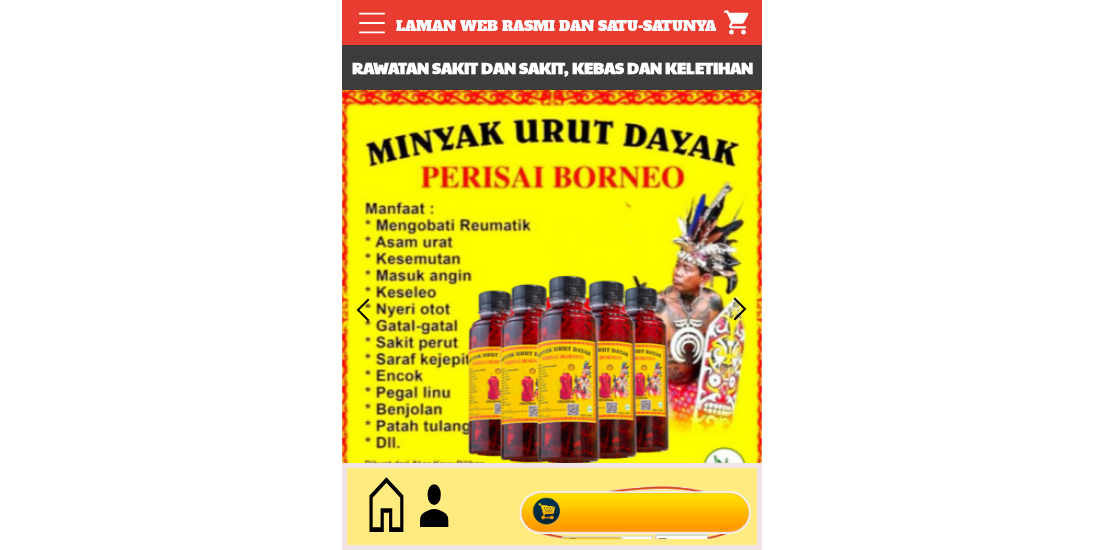 scroll, scrollTop: 0, scrollLeft: 0, axis: both 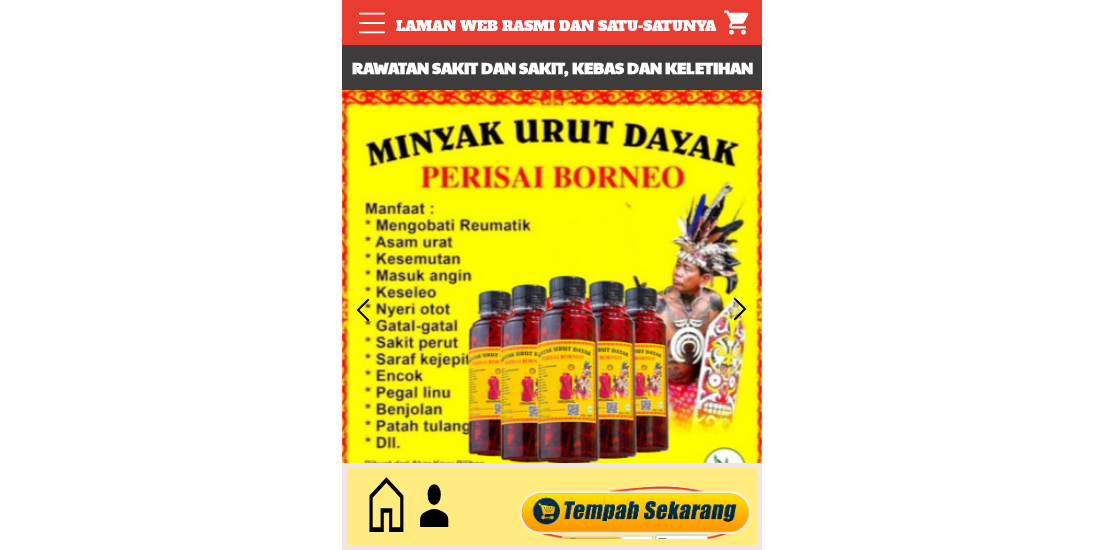 click at bounding box center [635, 507] 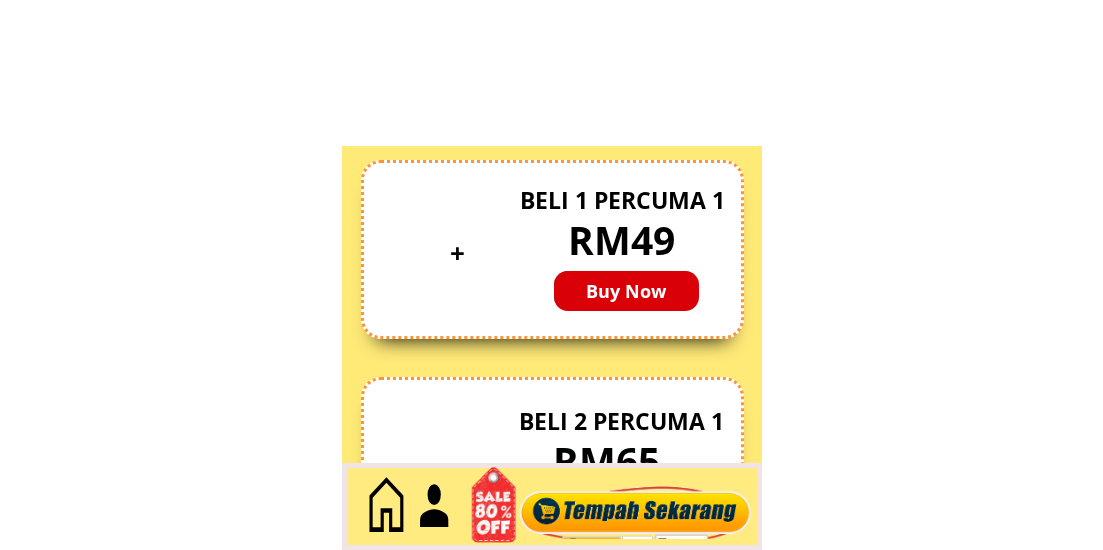 scroll, scrollTop: 8676, scrollLeft: 0, axis: vertical 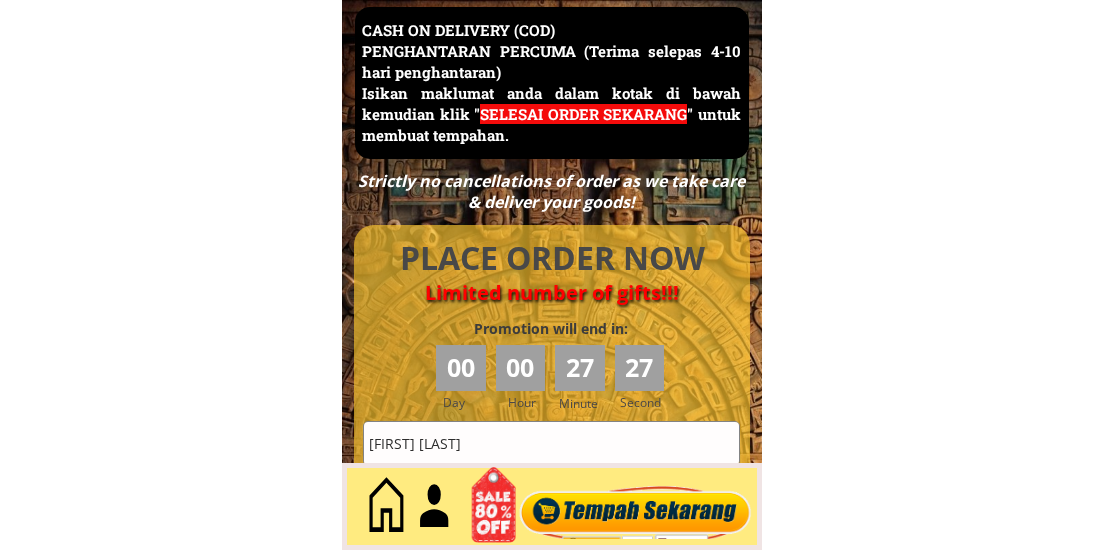 click on "Jerinah bee" at bounding box center (551, 443) 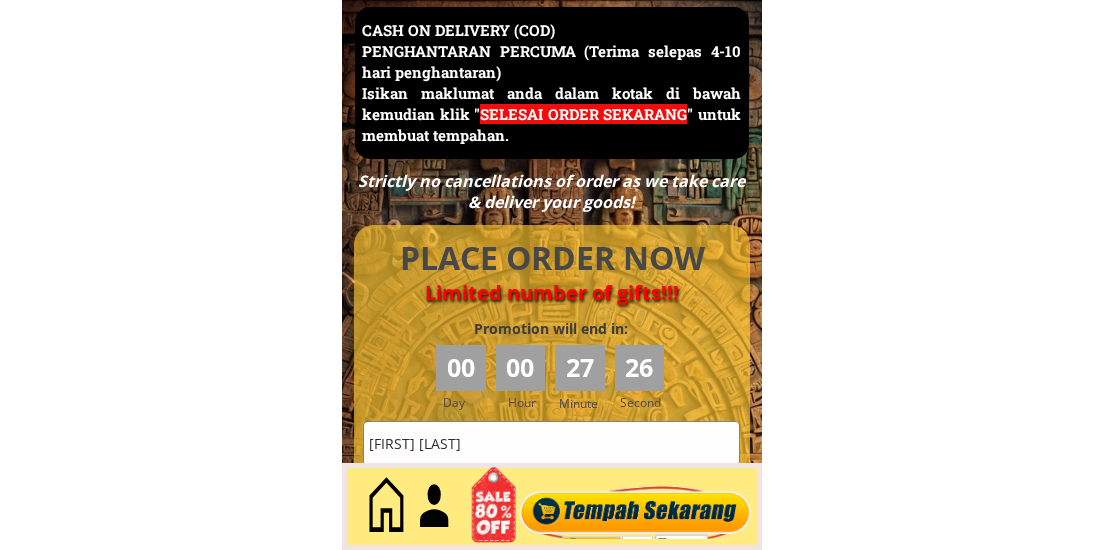 click on "Jerinah bee" at bounding box center [551, 443] 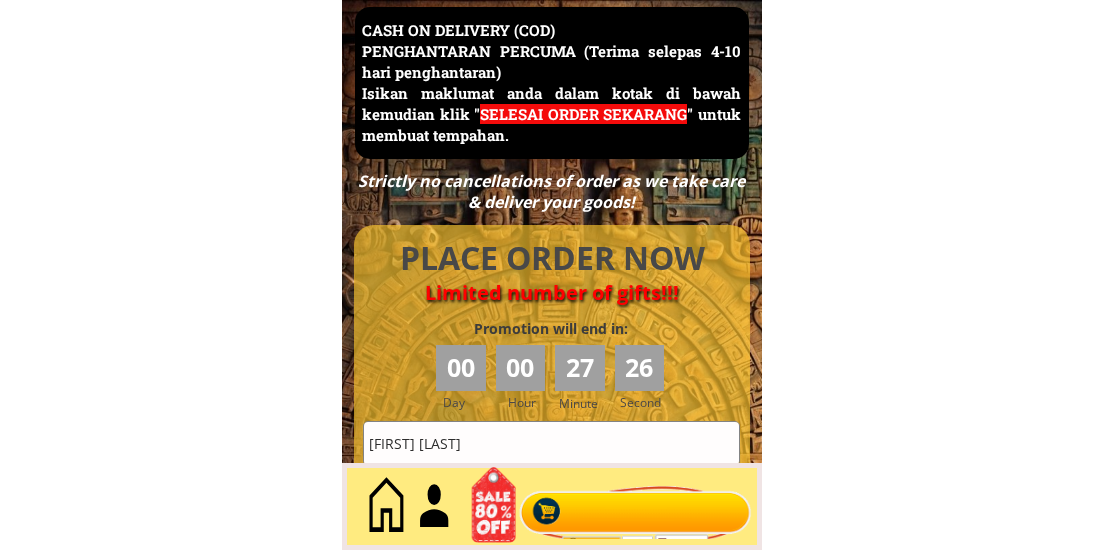 click on "Jerinah bee" at bounding box center (551, 443) 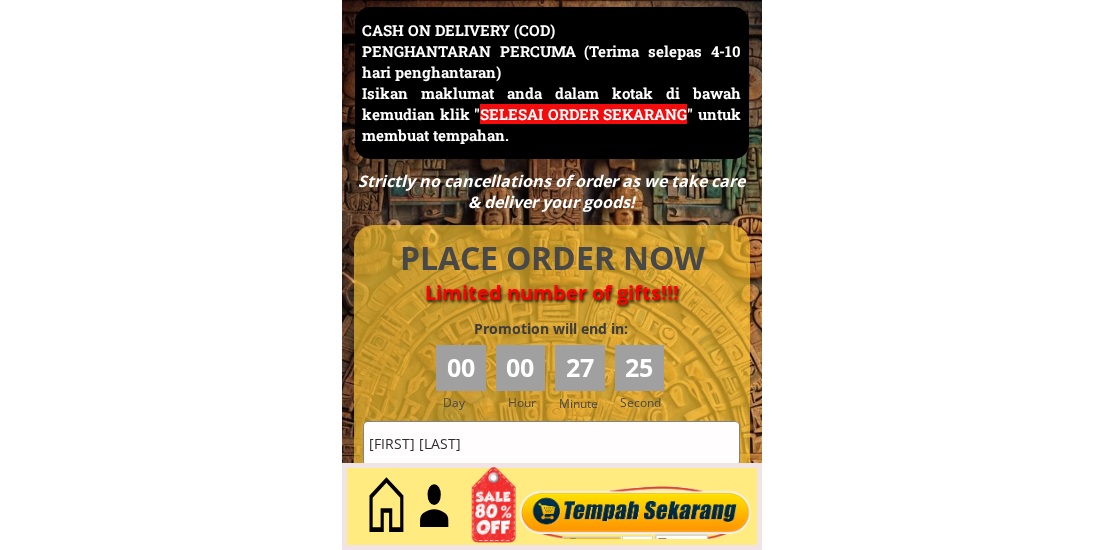 click on "Jerinah bee" at bounding box center (551, 443) 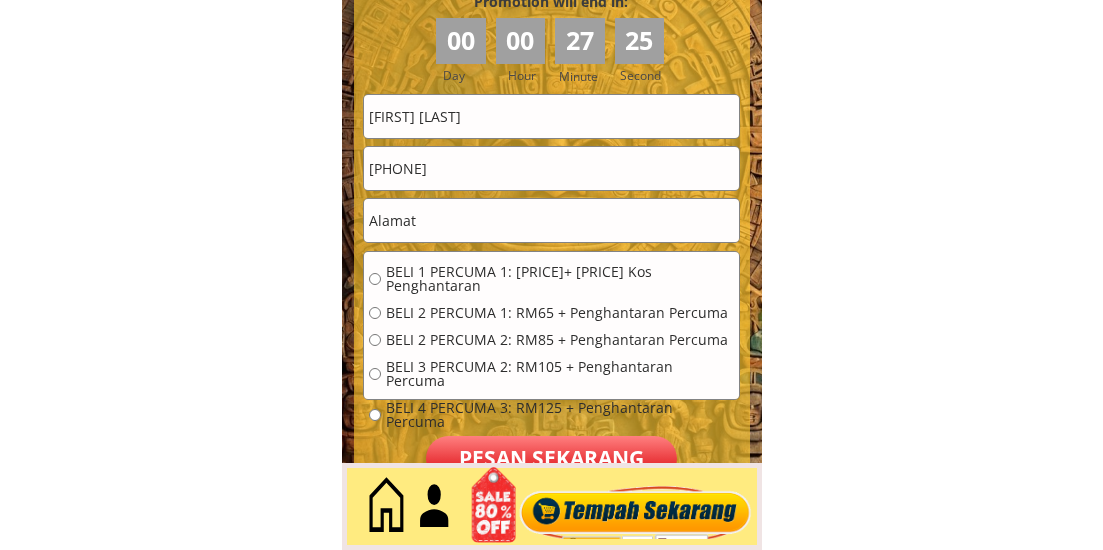 scroll, scrollTop: 9009, scrollLeft: 0, axis: vertical 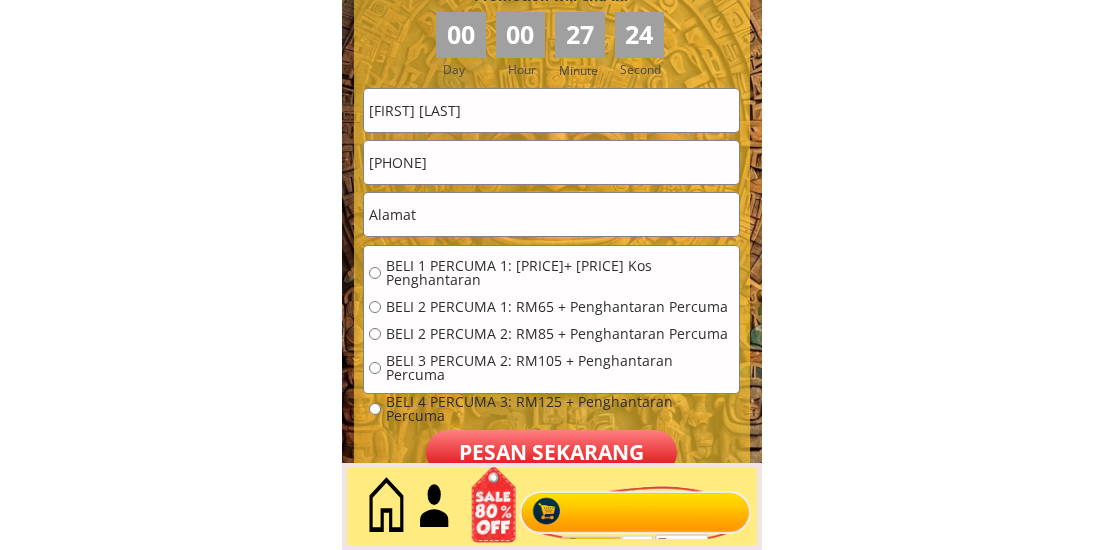 type on "Emanuel bin henadikus" 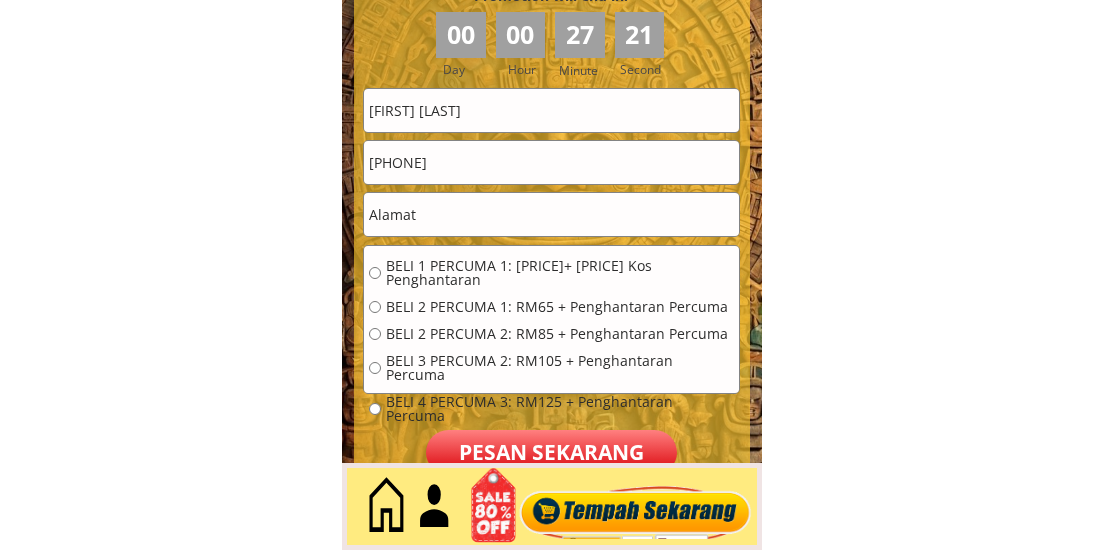 click on "0137793345" at bounding box center (551, 162) 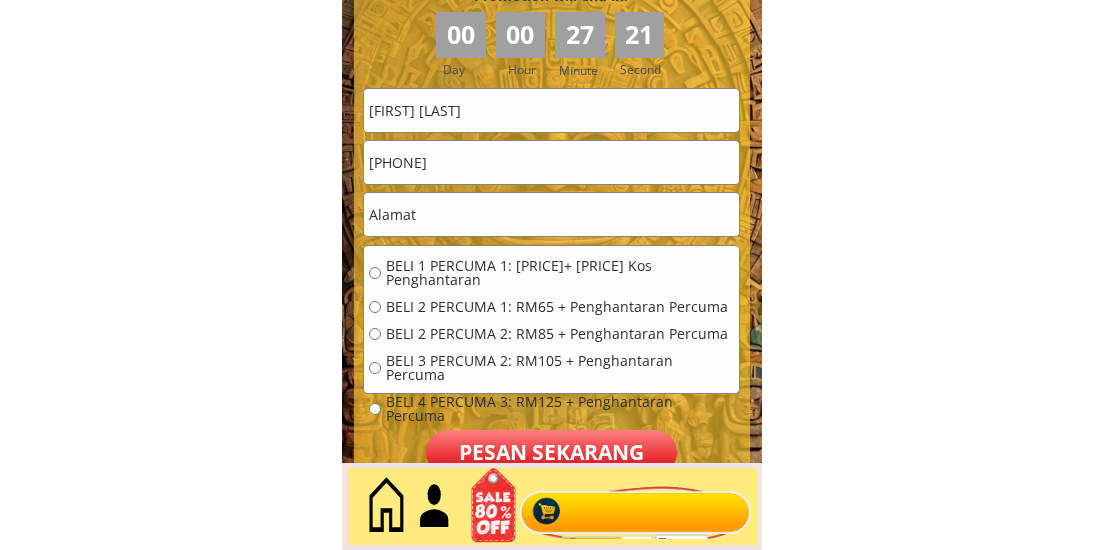click on "0137793345" at bounding box center [551, 162] 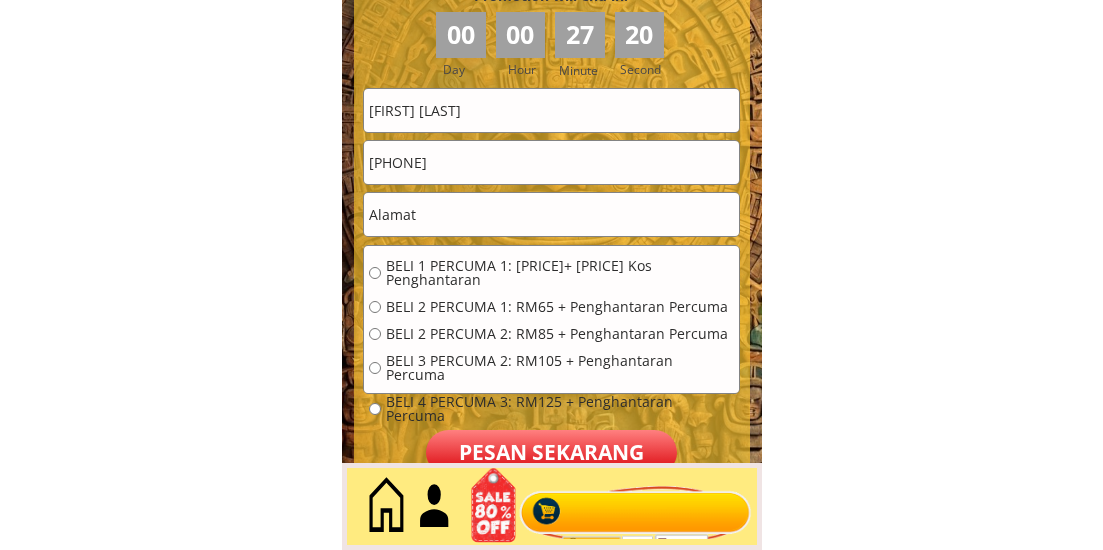 type on "[PHONE]" 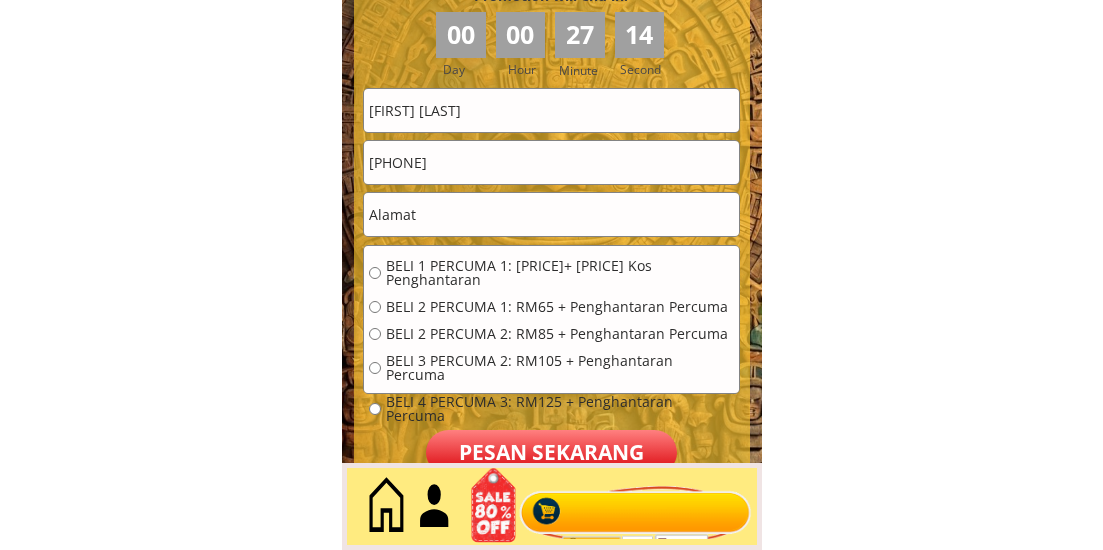 click at bounding box center (551, 214) 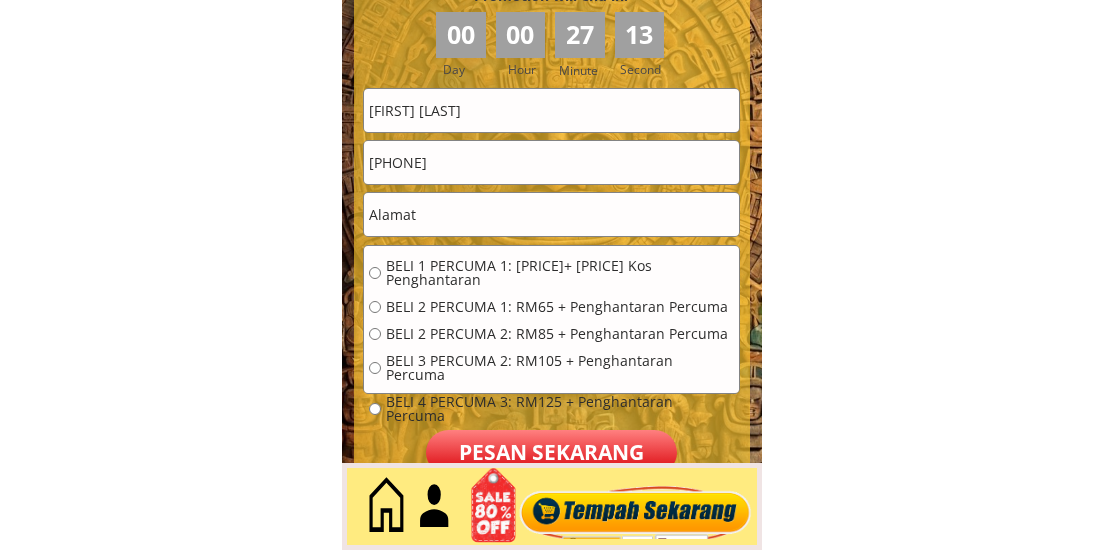 paste on "Kg sinulihan Inanam kota Kinabalu sabah" 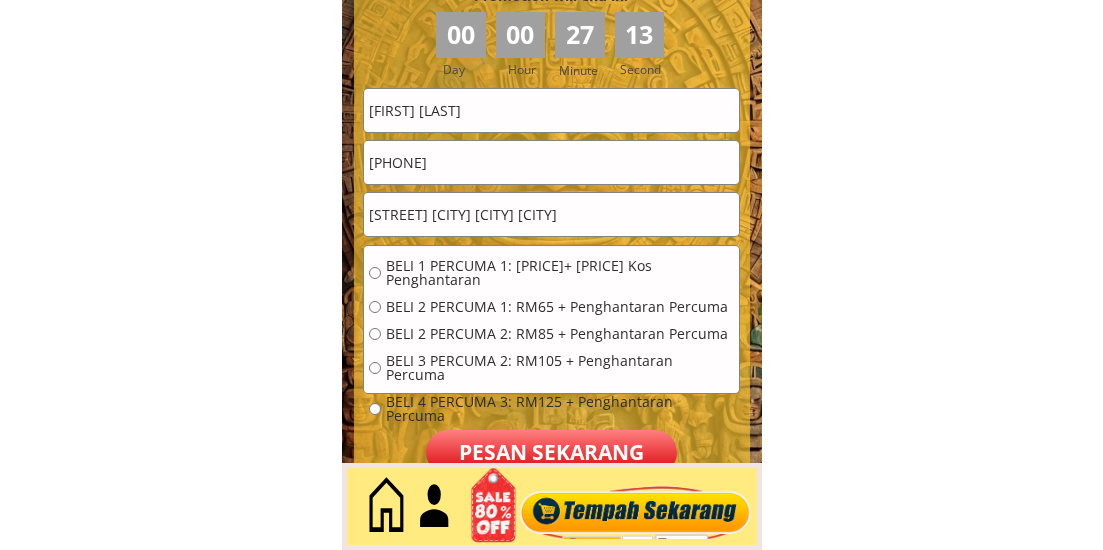 type on "Kg sinulihan Inanam kota Kinabalu sabah" 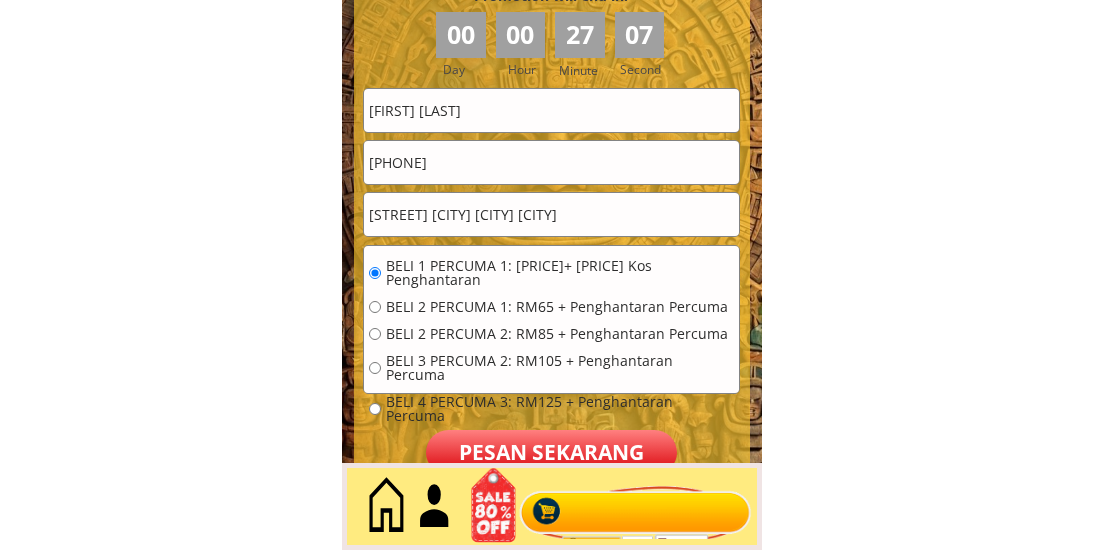 drag, startPoint x: 567, startPoint y: 445, endPoint x: 592, endPoint y: 415, distance: 39.051247 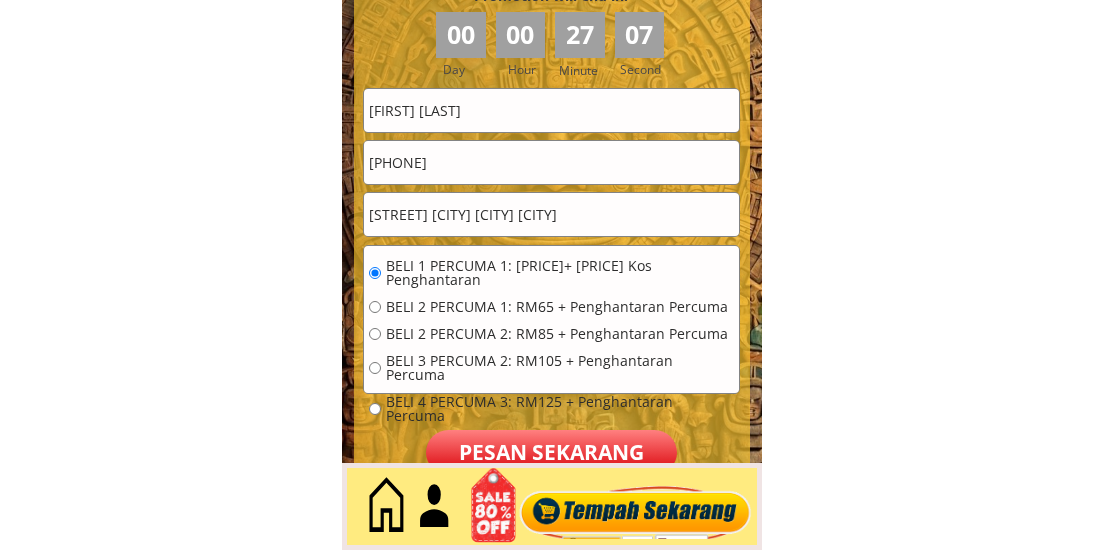 click on "Pesan sekarang" at bounding box center (551, 452) 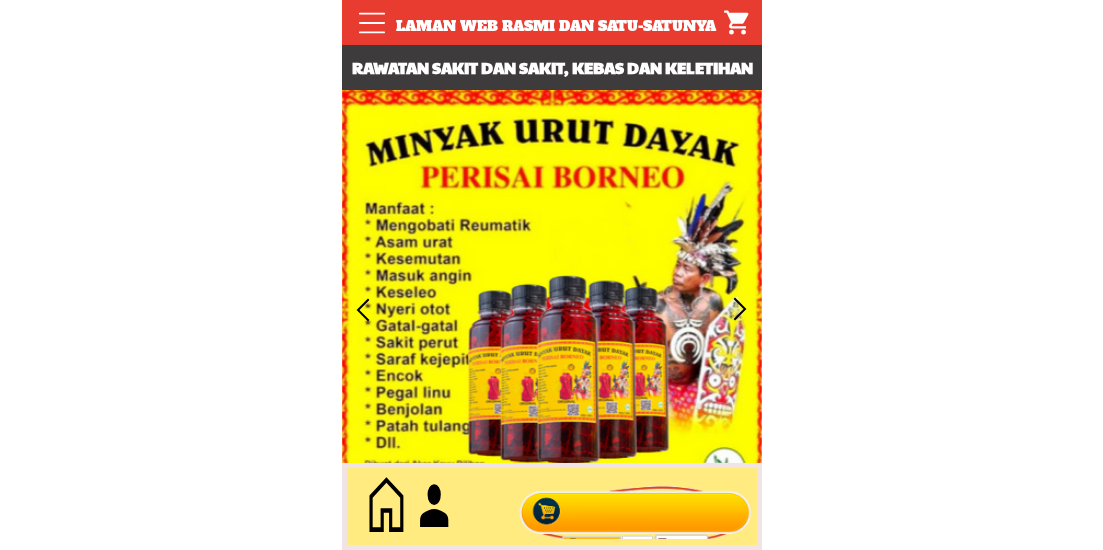 scroll, scrollTop: 0, scrollLeft: 0, axis: both 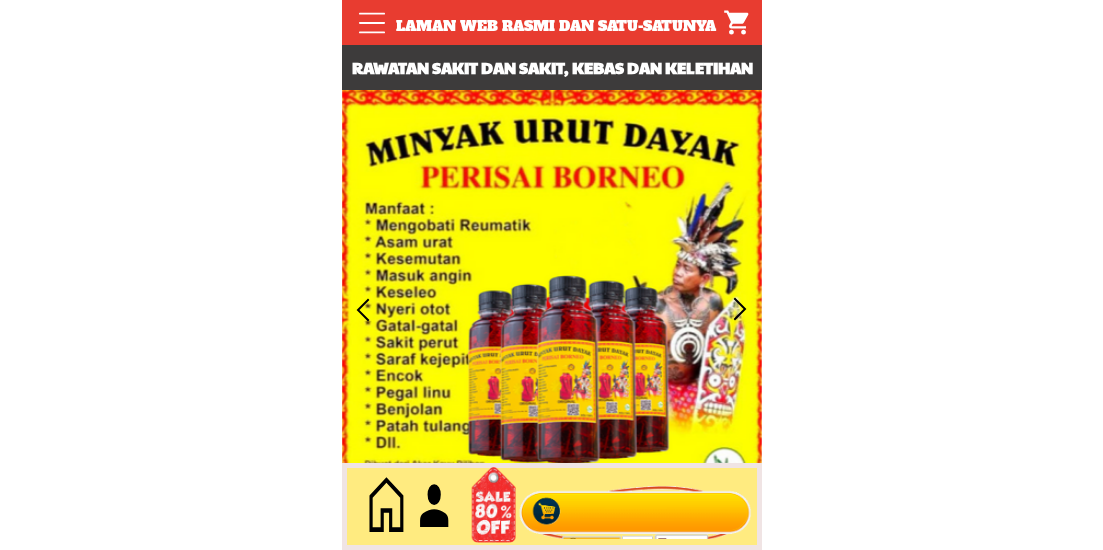 click at bounding box center (635, 507) 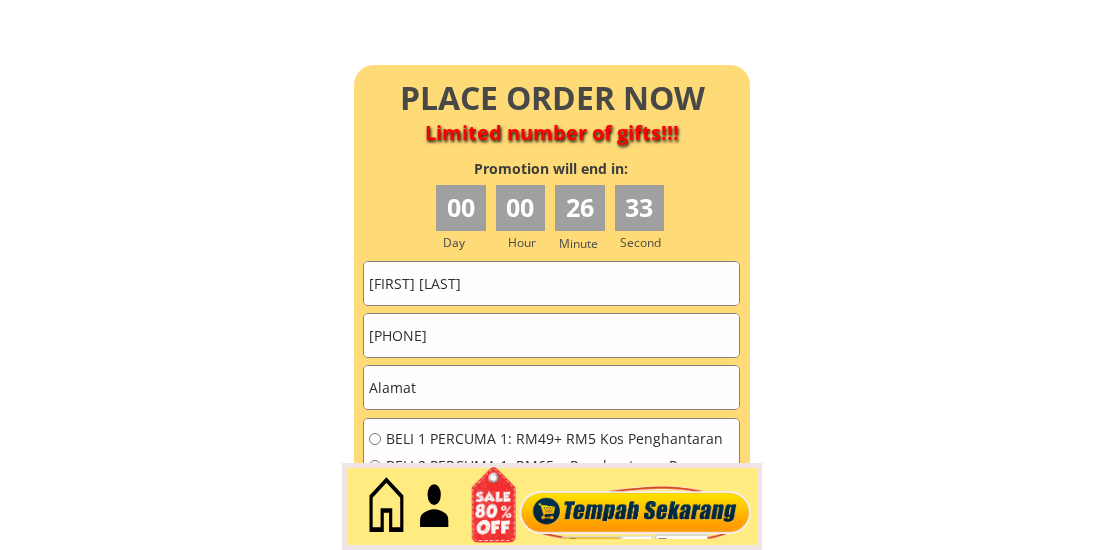 scroll, scrollTop: 8843, scrollLeft: 0, axis: vertical 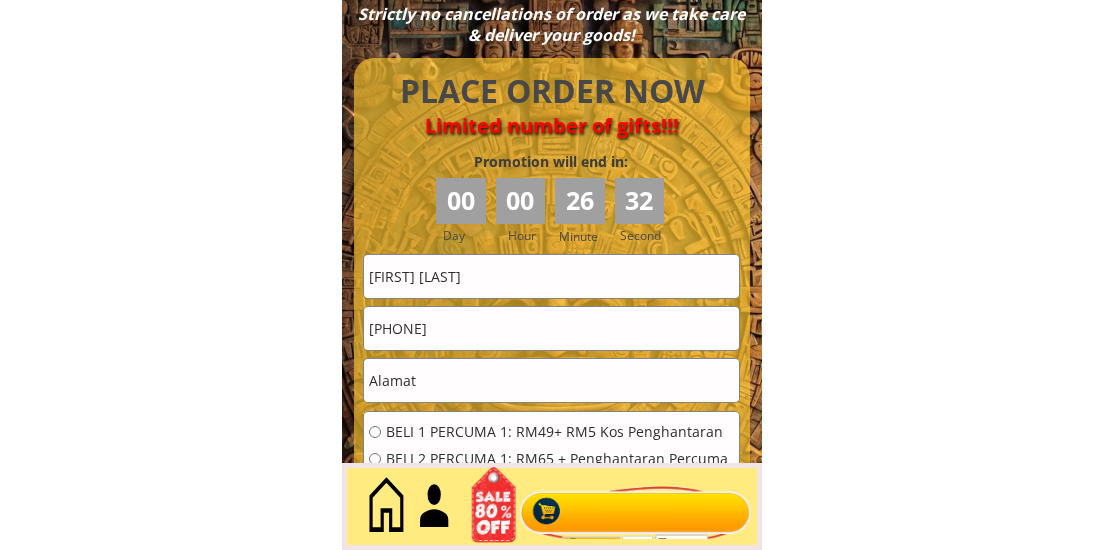 click on "[FIRST] [LAST]" at bounding box center [551, 276] 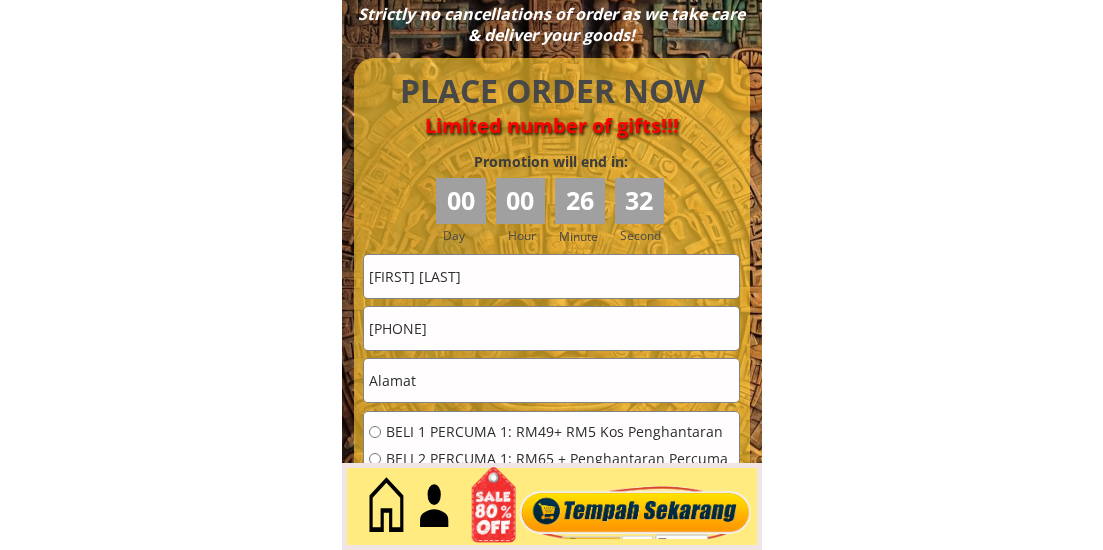 drag, startPoint x: 571, startPoint y: 292, endPoint x: 549, endPoint y: 112, distance: 181.33946 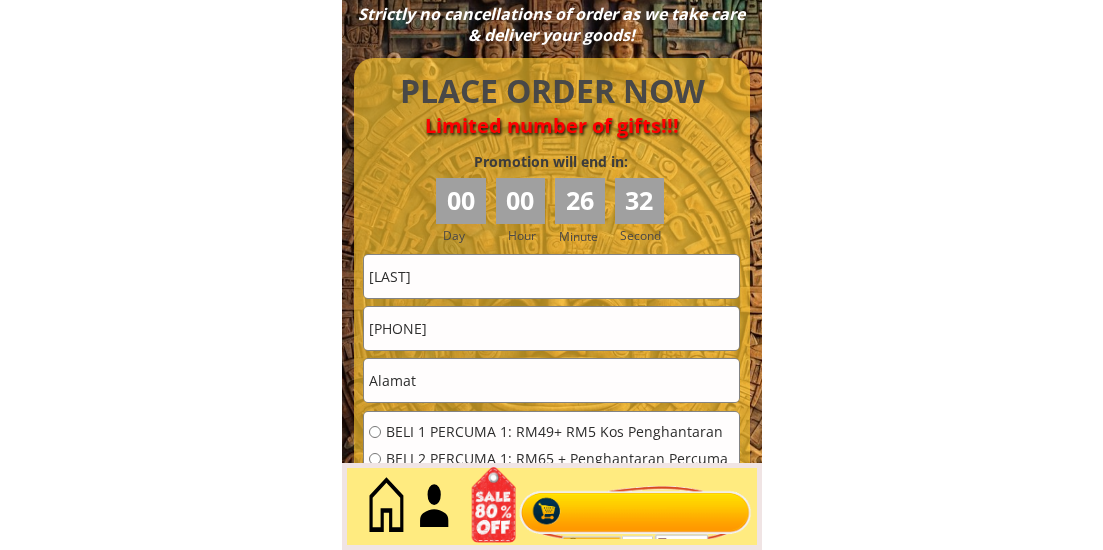 type on "[LAST]" 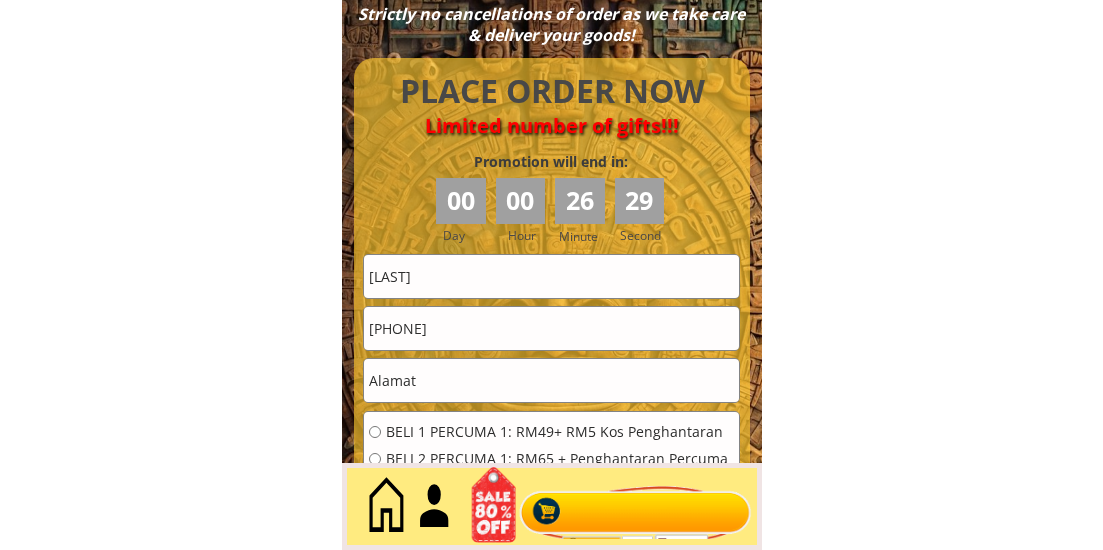 click on "[PHONE]" at bounding box center (551, 328) 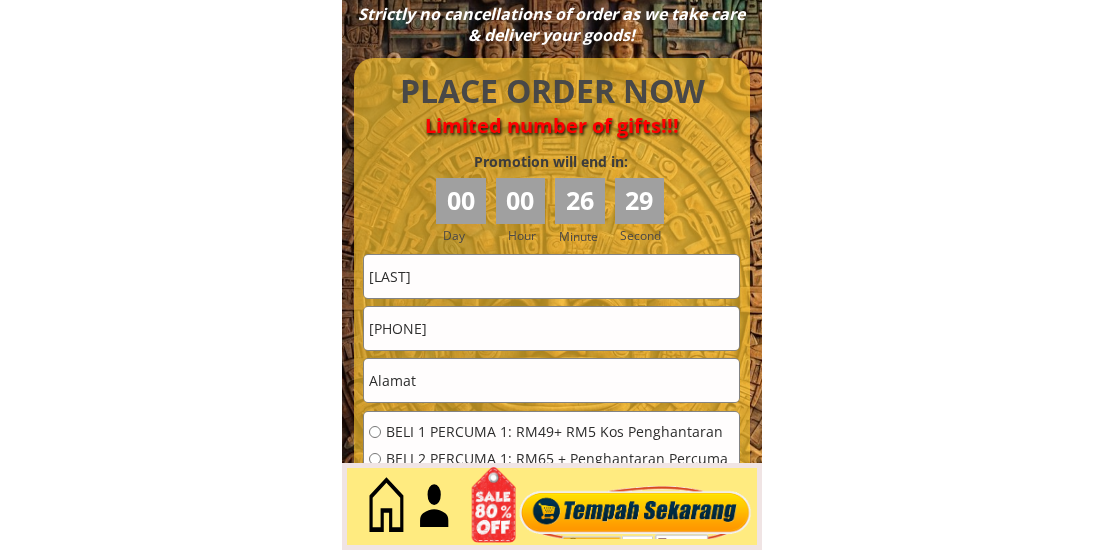 click on "[PHONE]" at bounding box center [551, 328] 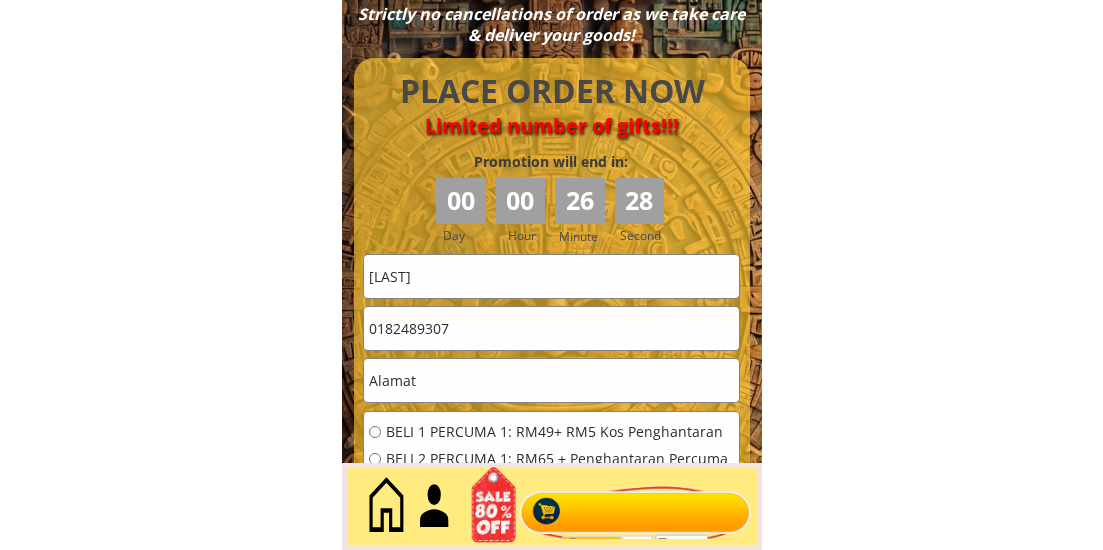 type on "0182489307" 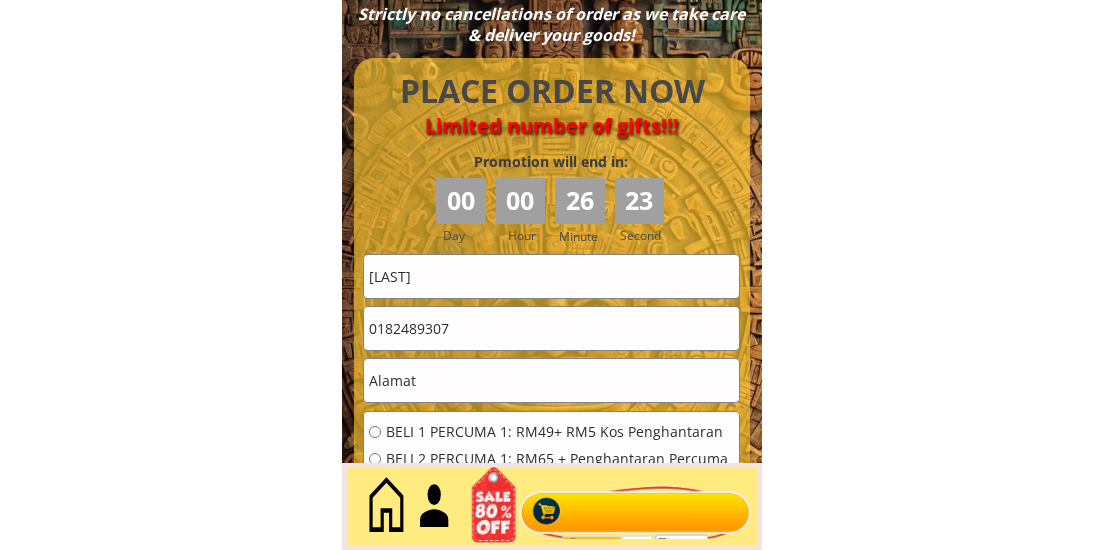 click at bounding box center (551, 380) 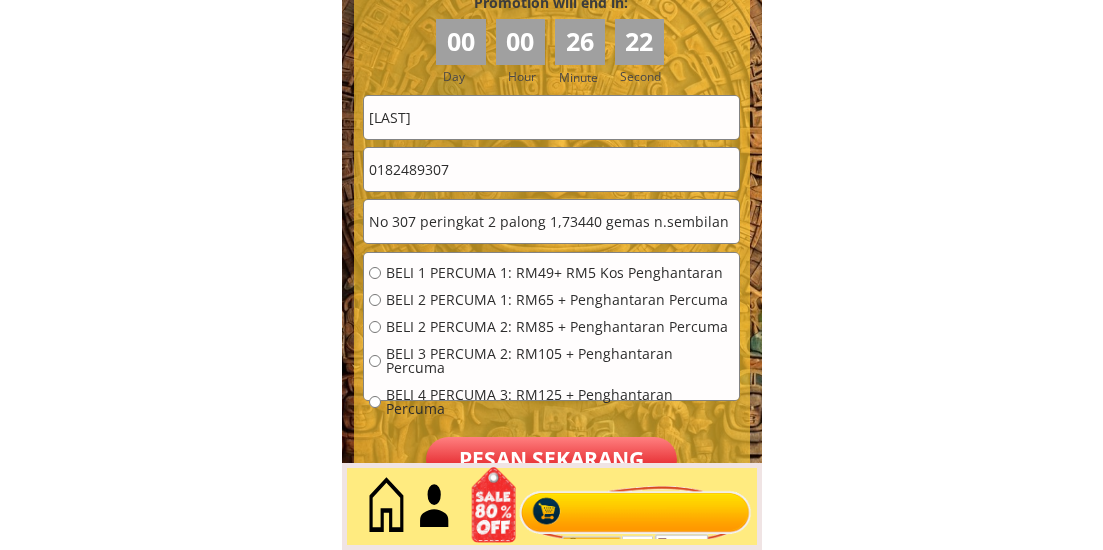 scroll, scrollTop: 9009, scrollLeft: 0, axis: vertical 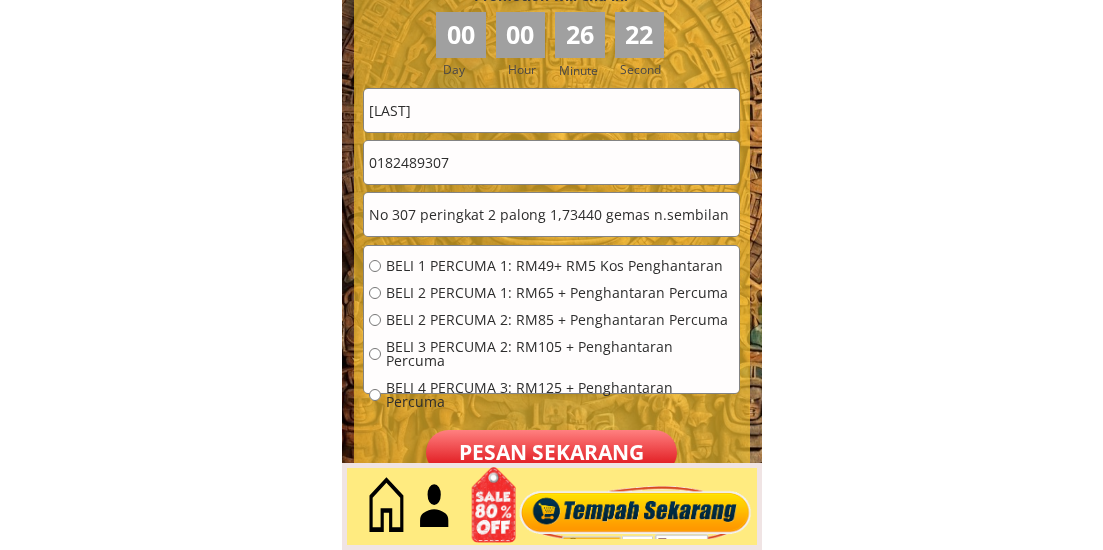 type on "No 307 peringkat 2 palong 1,73440 gemas n.sembilan" 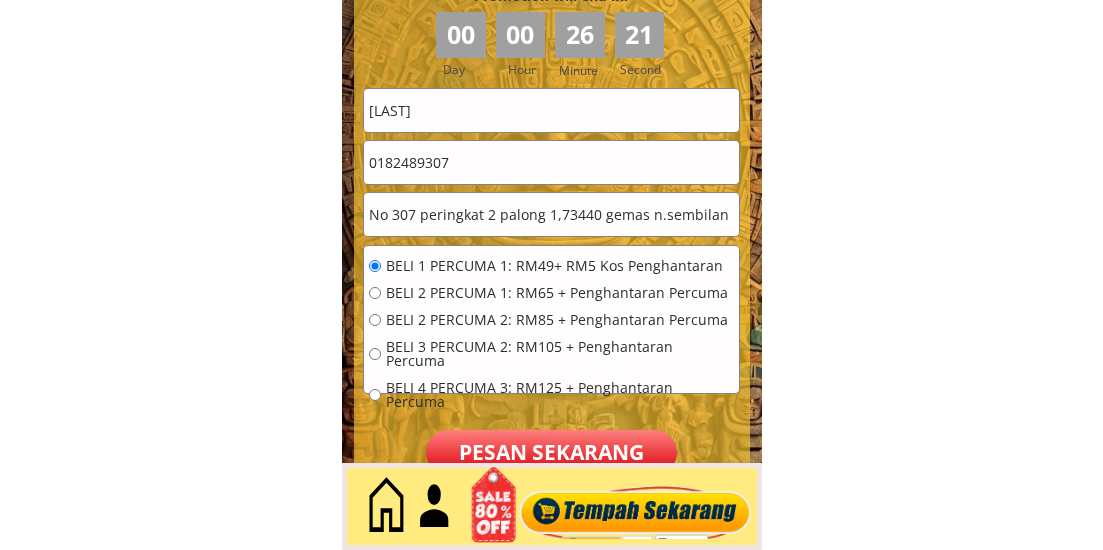 drag, startPoint x: 531, startPoint y: 445, endPoint x: 533, endPoint y: 392, distance: 53.037724 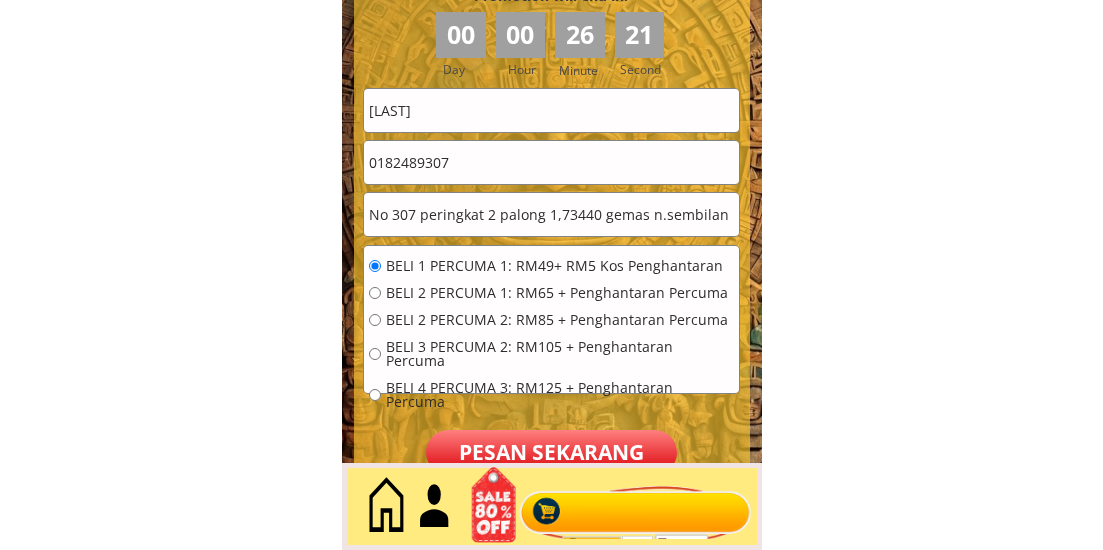 click on "Pesan sekarang" at bounding box center [551, 452] 